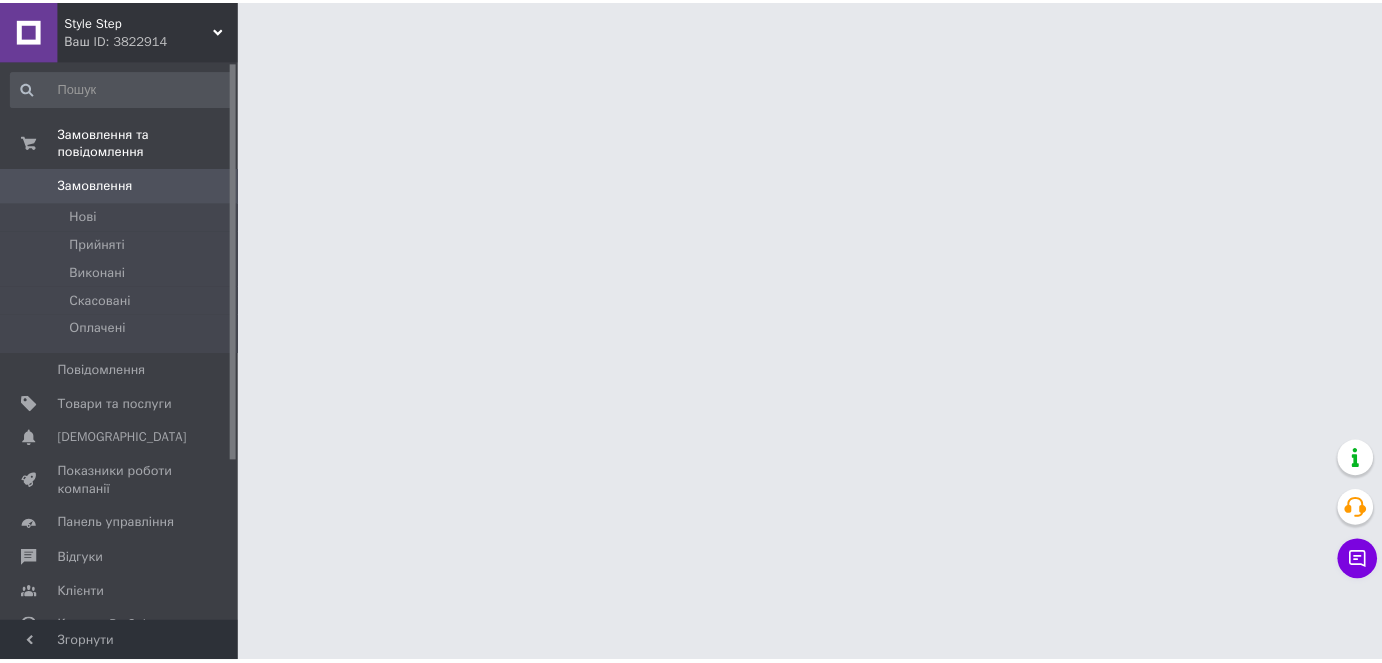 scroll, scrollTop: 0, scrollLeft: 0, axis: both 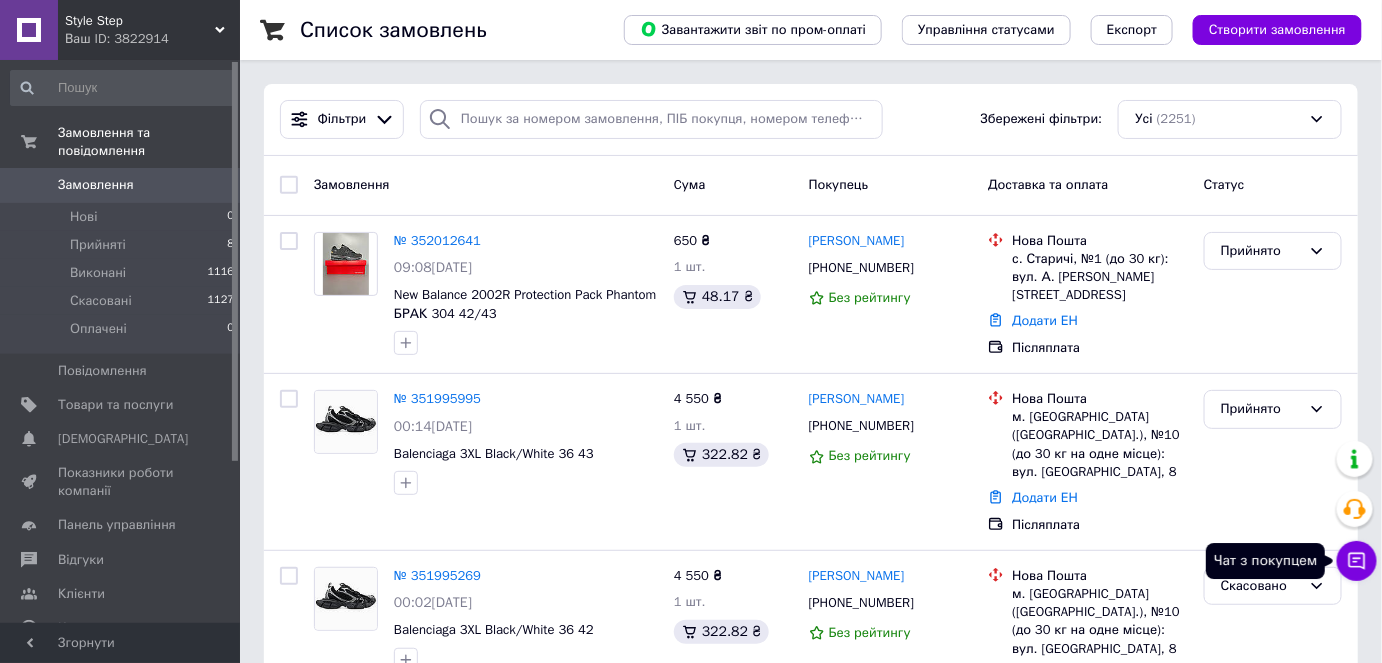 click 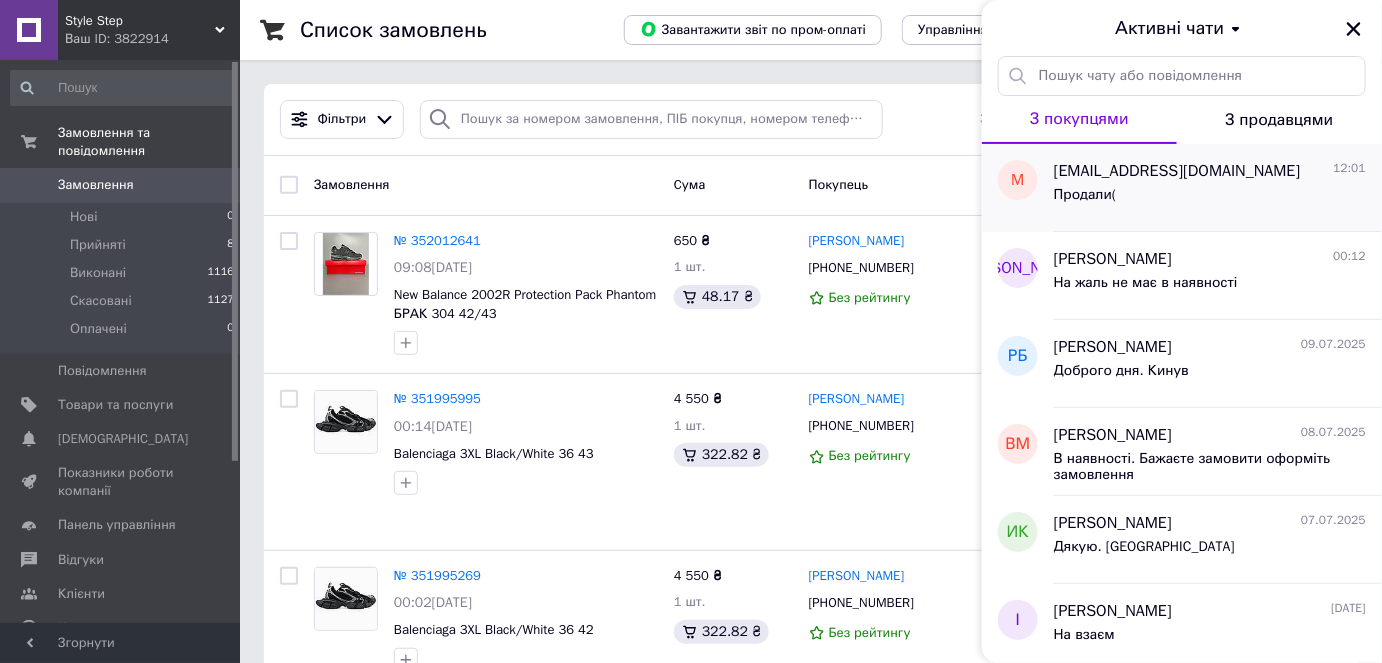 click on "Продали(" at bounding box center [1085, 195] 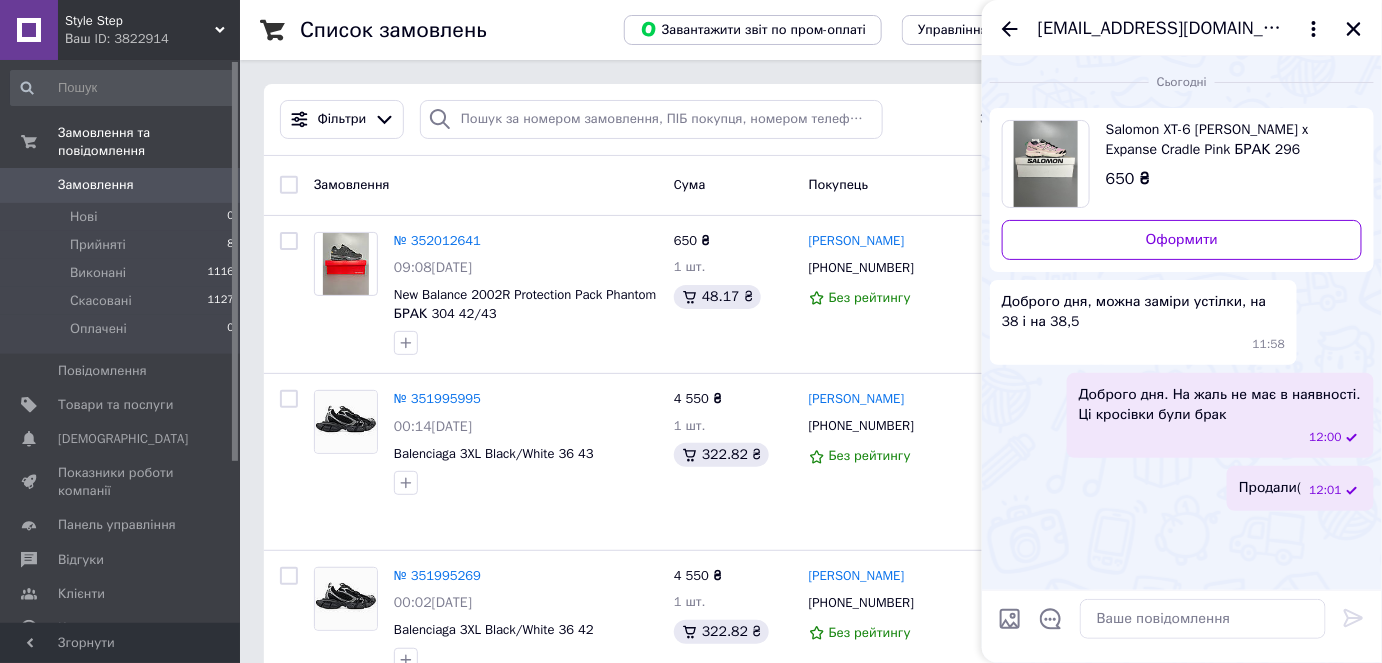 click at bounding box center [1046, 164] 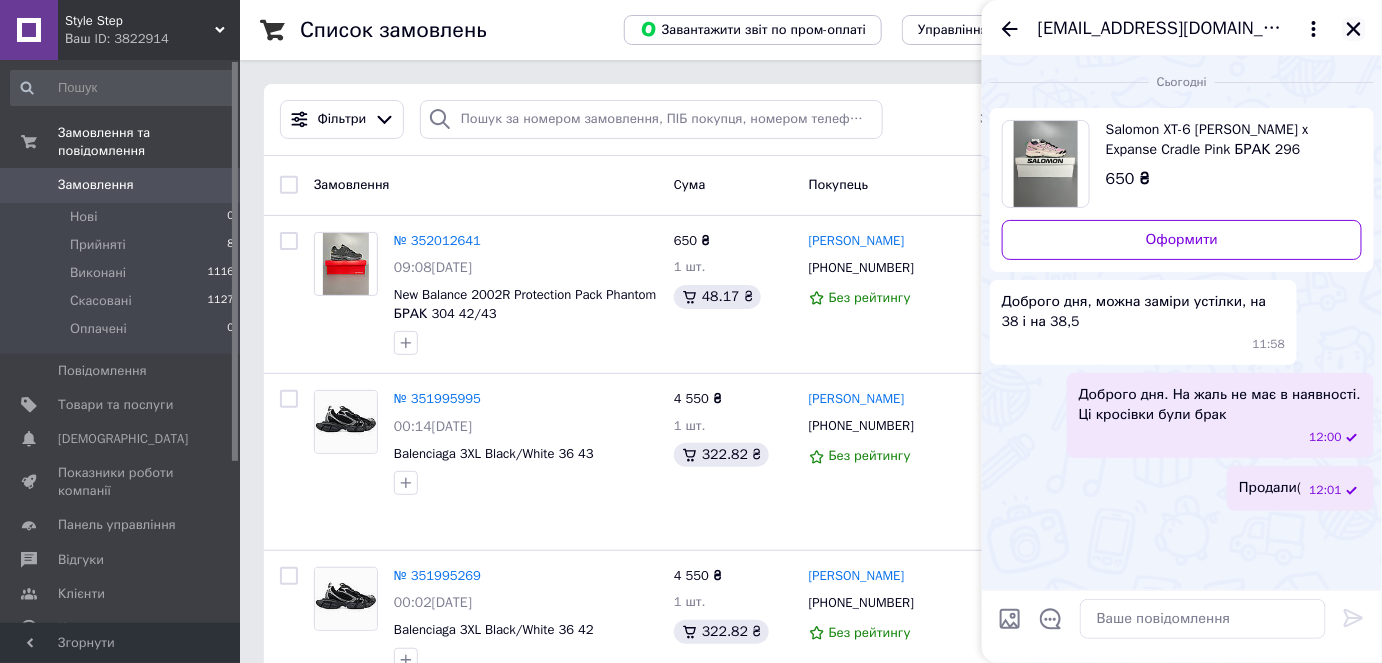 click 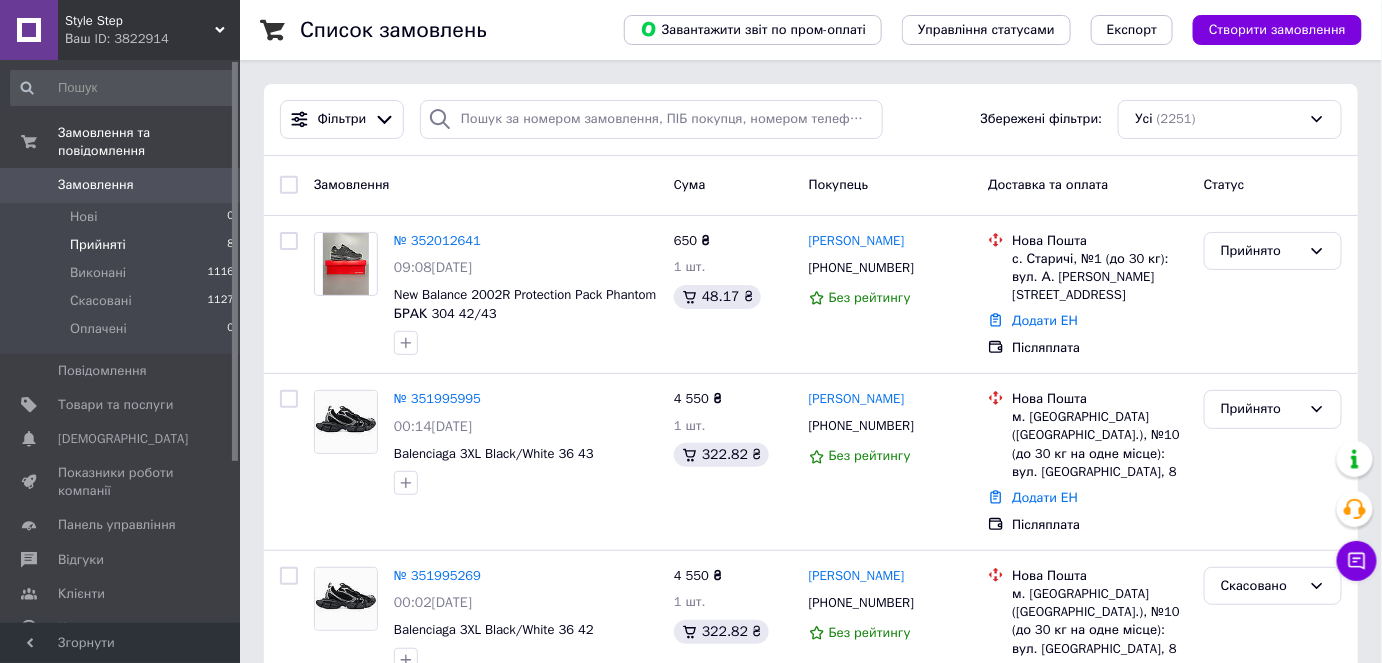 click on "Прийняті" at bounding box center [98, 245] 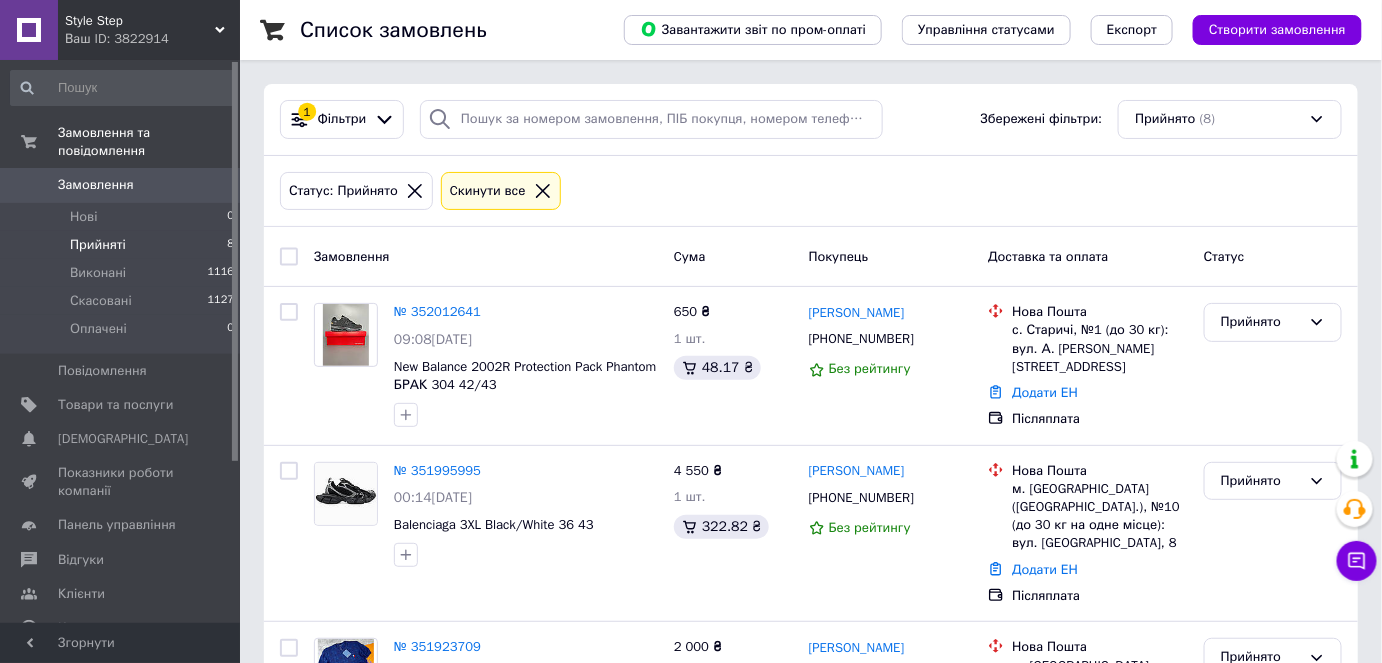 click on "Статус: Прийнято Cкинути все" at bounding box center (811, 191) 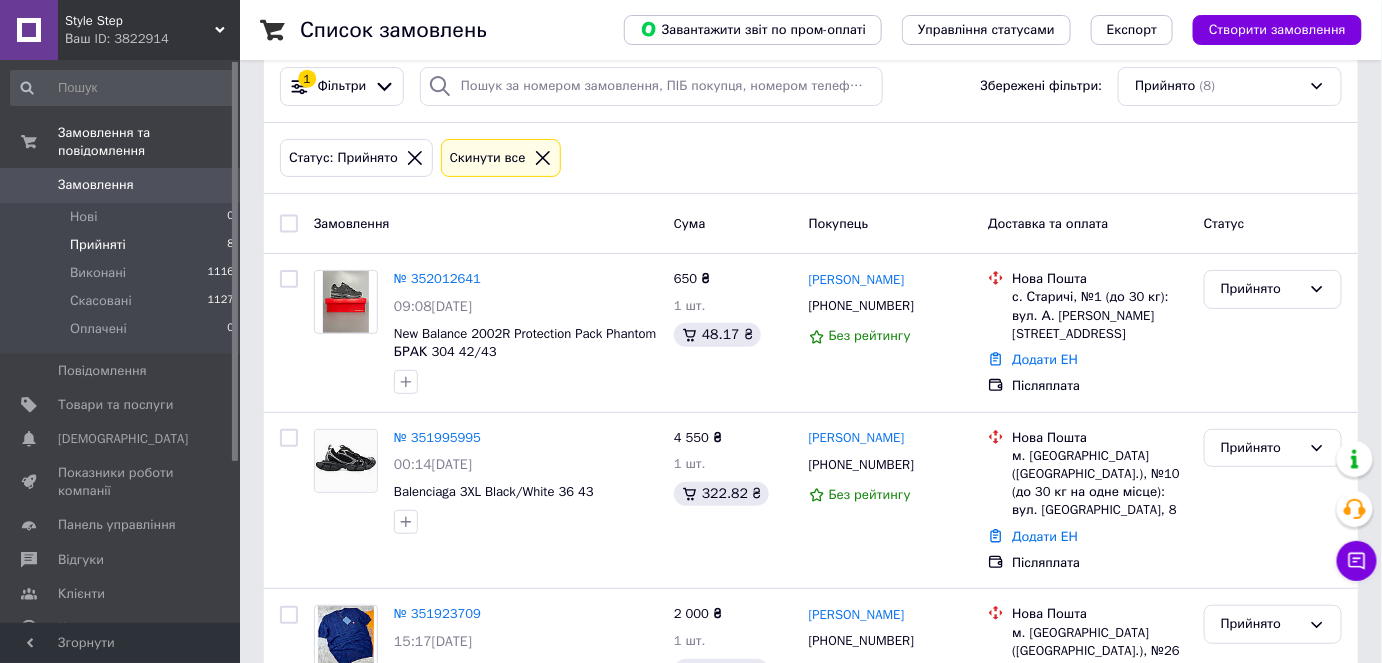 scroll, scrollTop: 36, scrollLeft: 0, axis: vertical 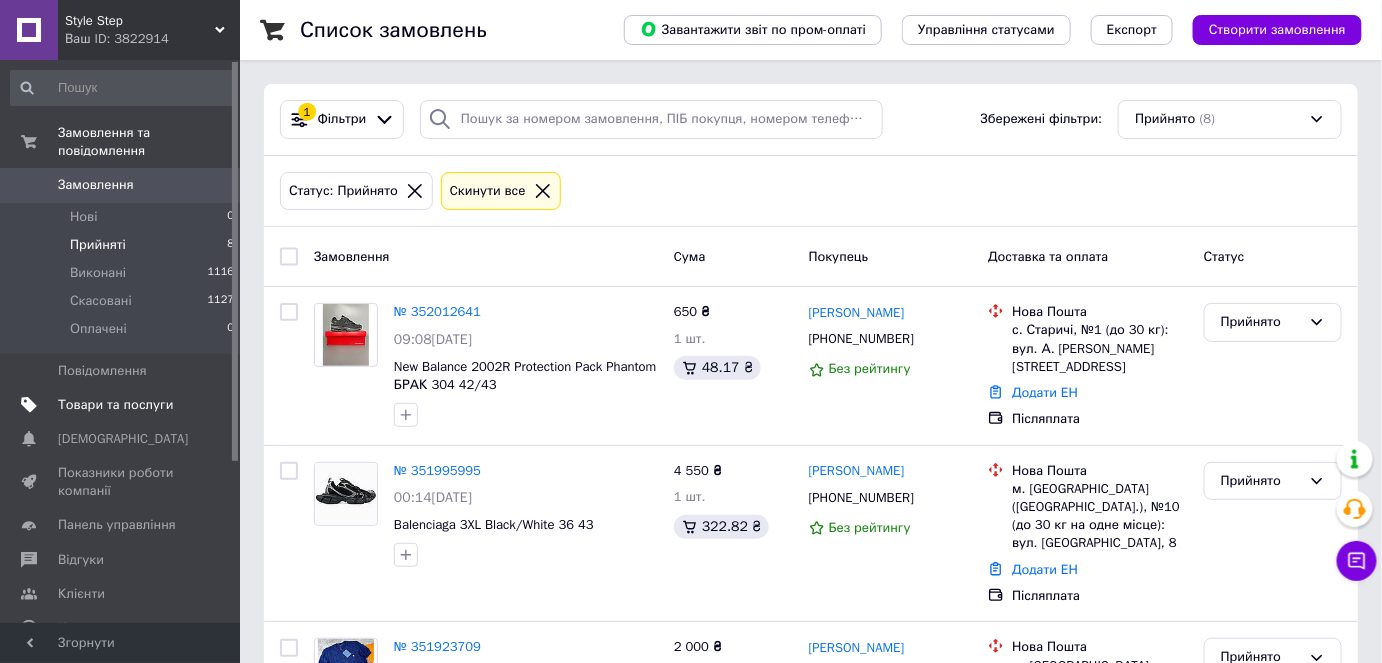 click on "Товари та послуги" at bounding box center [115, 405] 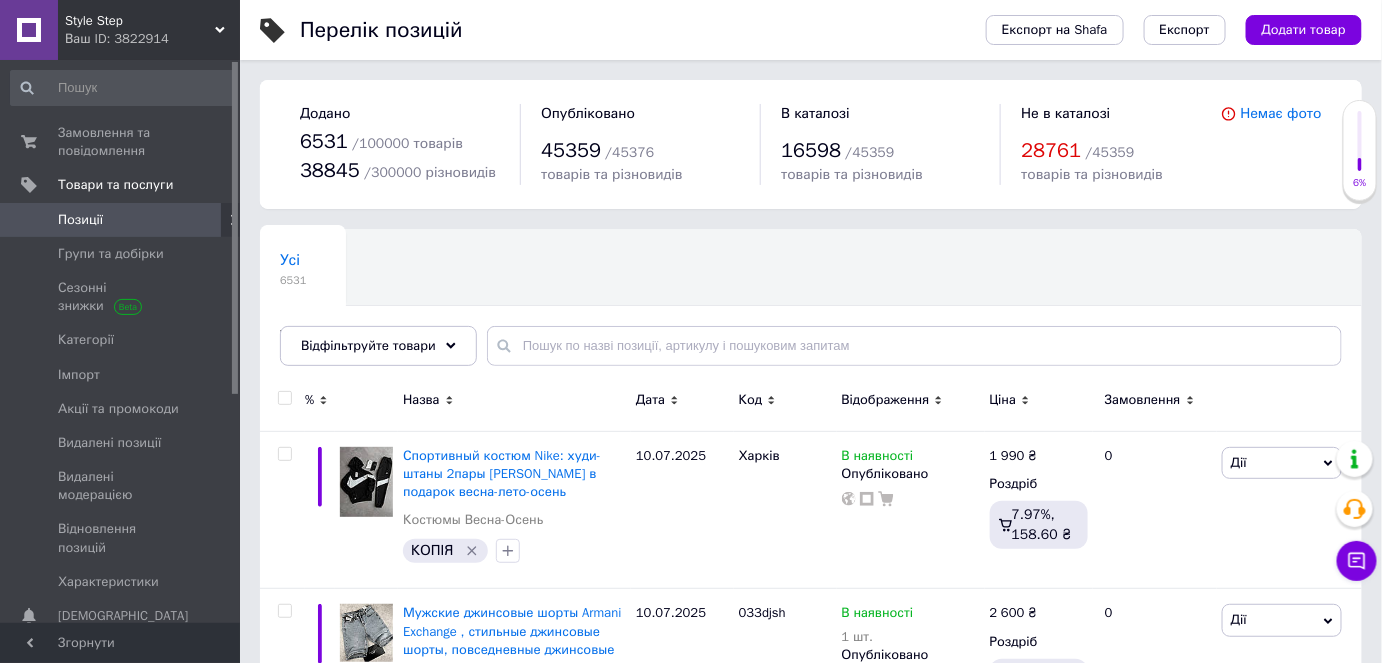 click on "Усі 6531 Товари з проблемними р... 24 Ok Відфільтровано...  Зберегти" at bounding box center [514, 306] 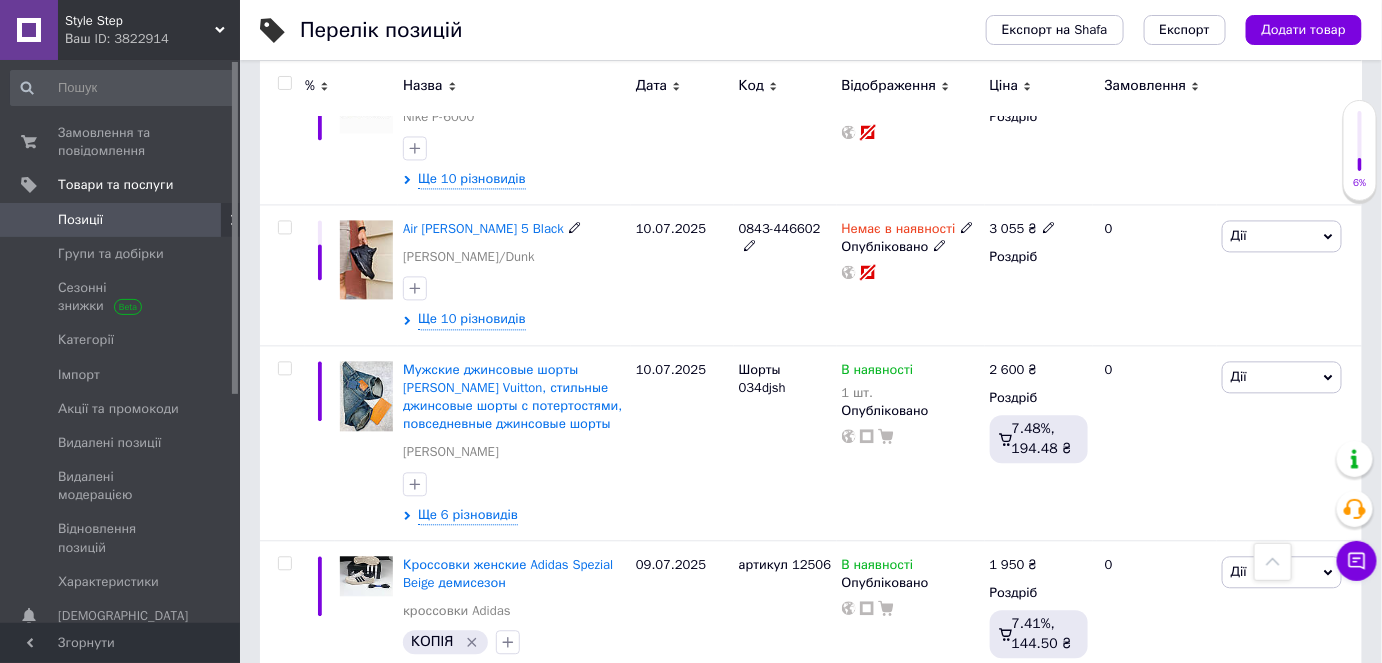 scroll, scrollTop: 1272, scrollLeft: 0, axis: vertical 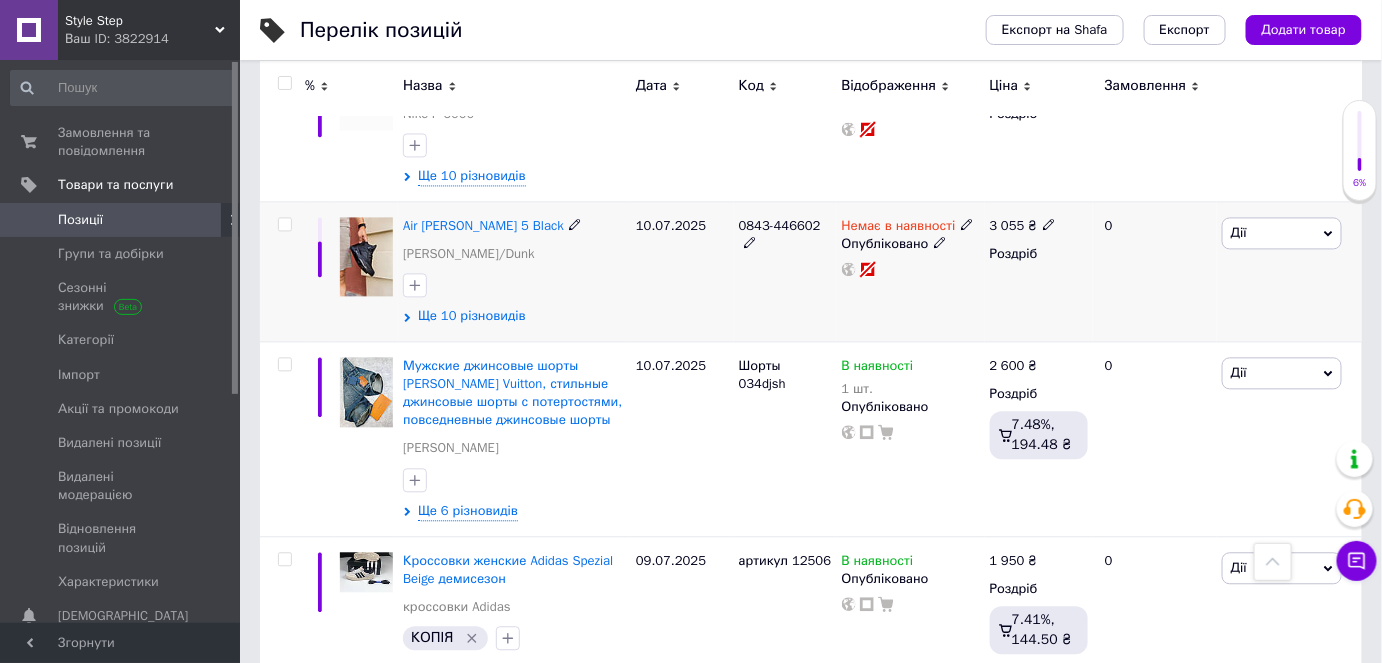 click on "Ще 10 різновидів" at bounding box center [472, 316] 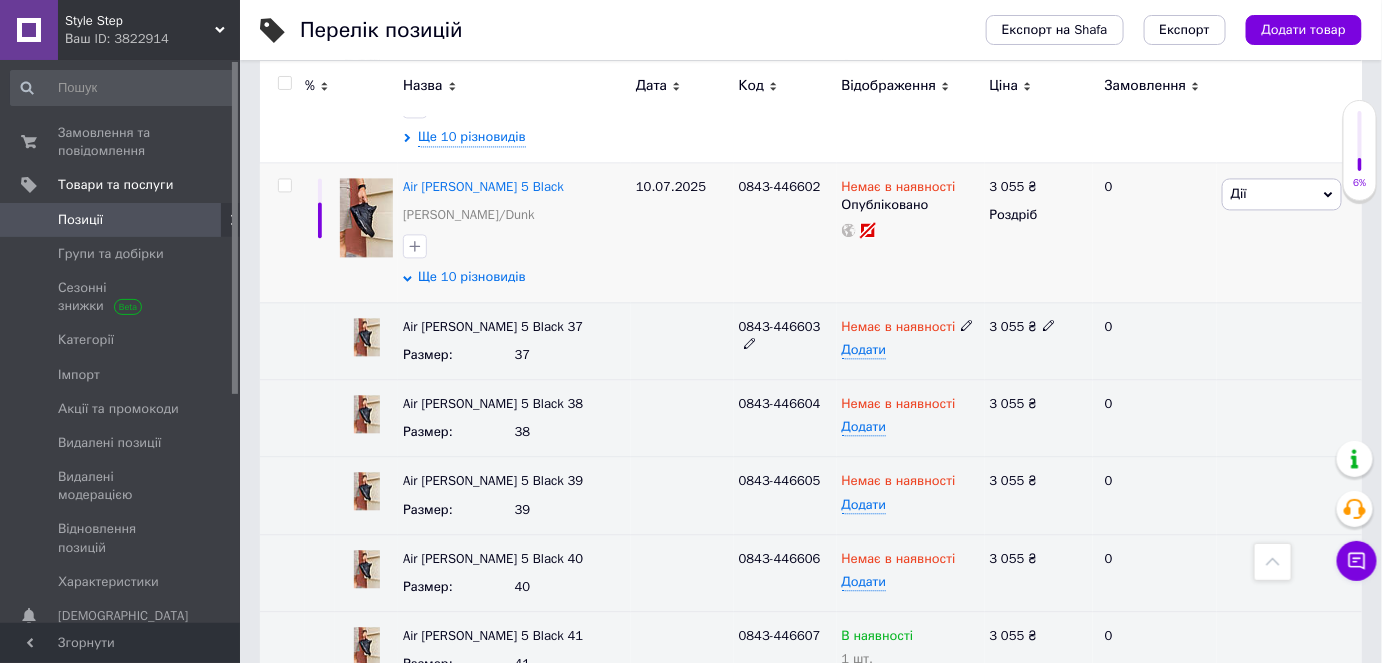 scroll, scrollTop: 1272, scrollLeft: 0, axis: vertical 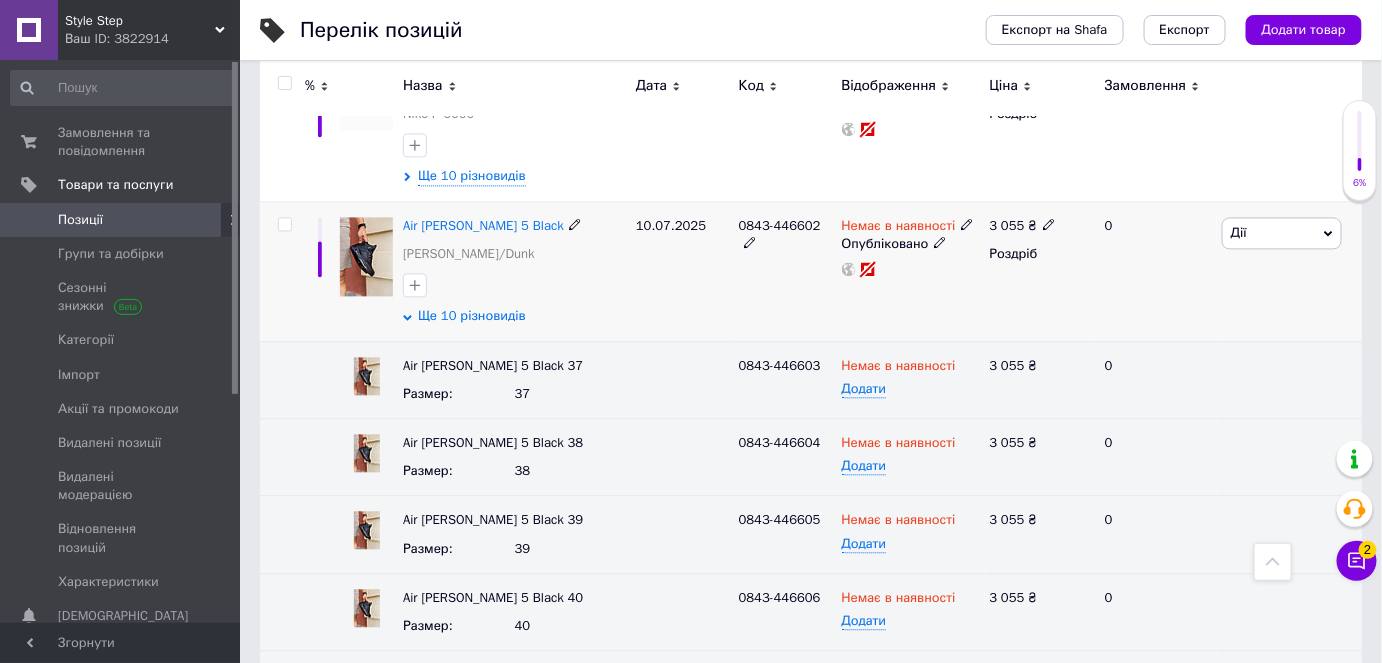 click on "Ще 10 різновидів" at bounding box center [472, 316] 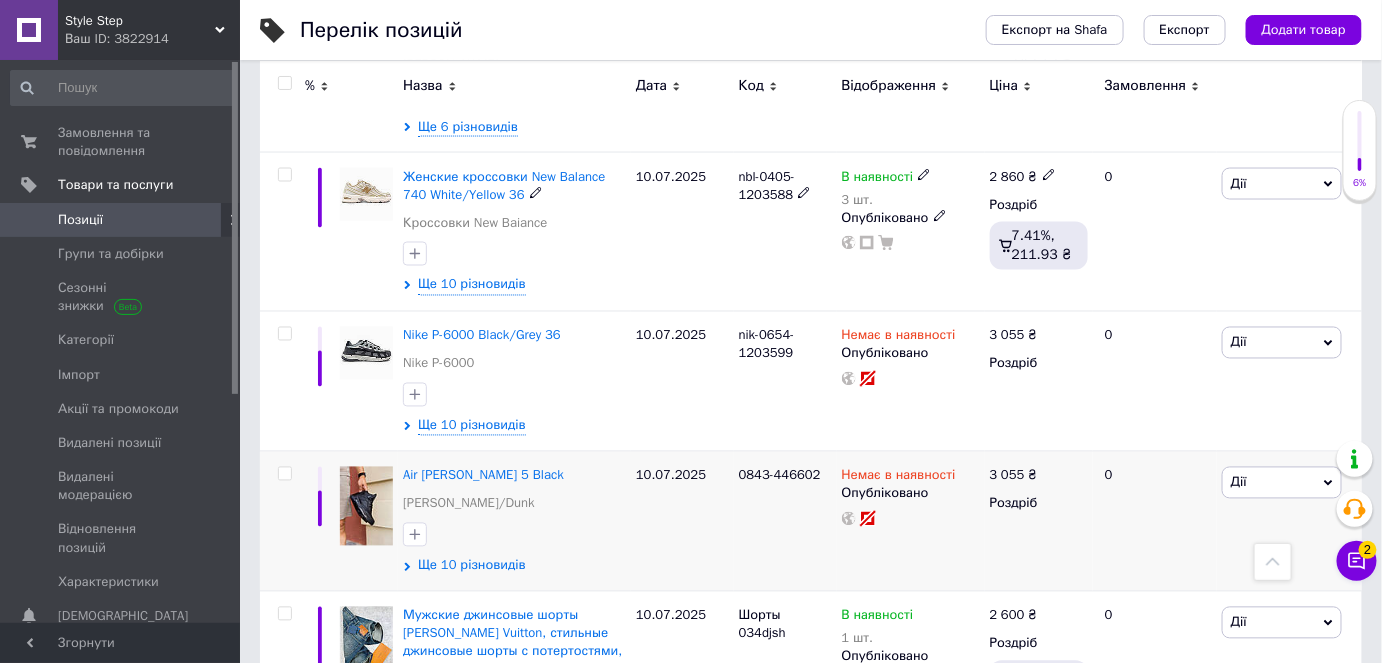 scroll, scrollTop: 1054, scrollLeft: 0, axis: vertical 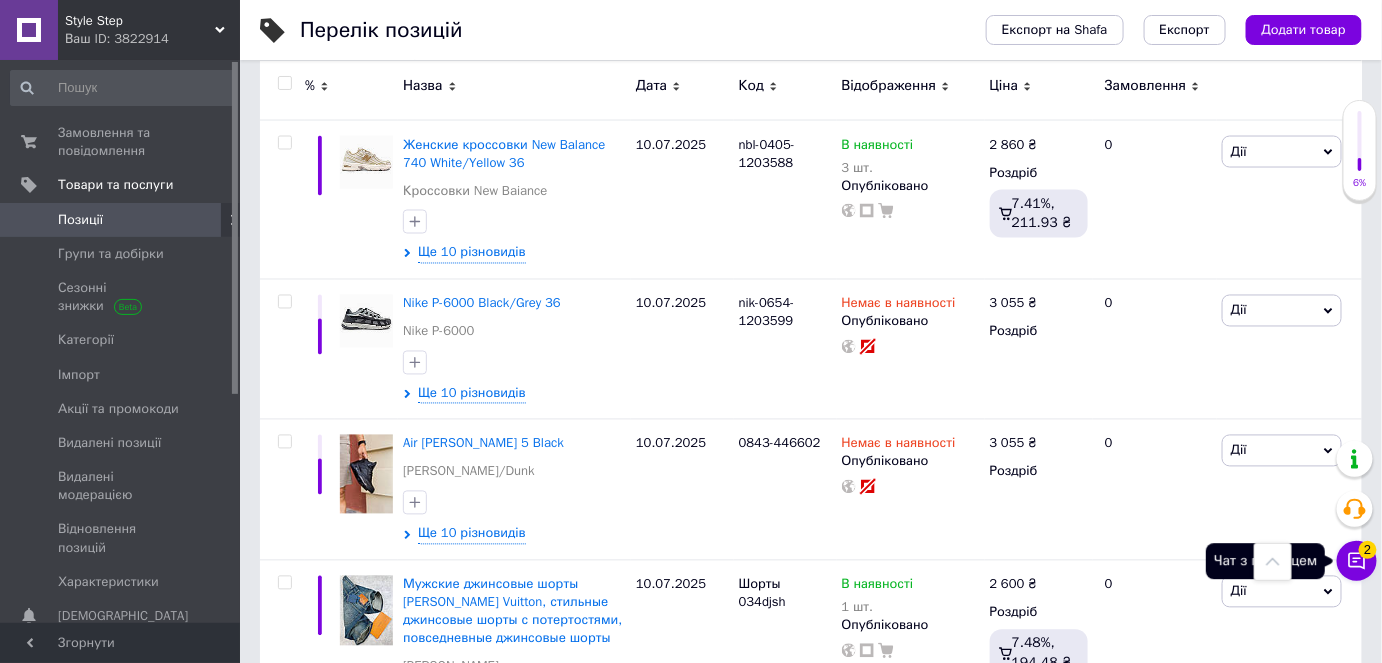 click 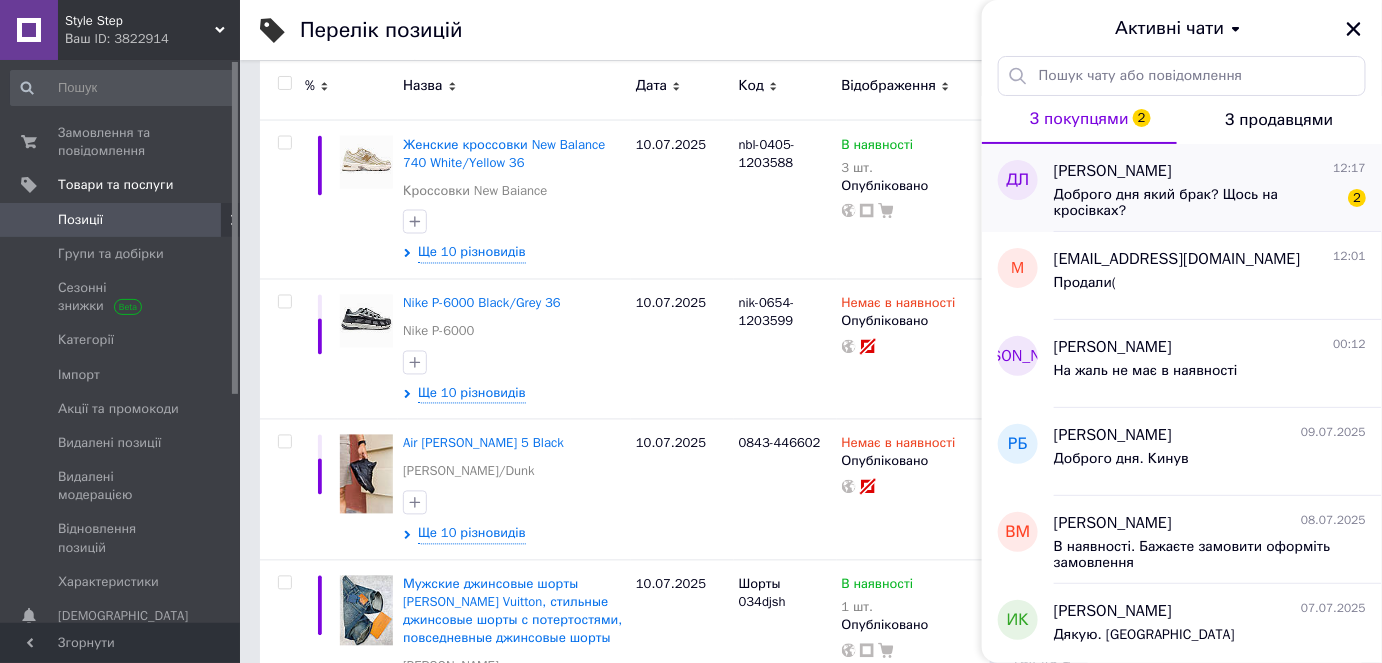 click on "Доброго дня який брак? Щось на кросівках?" at bounding box center (1196, 203) 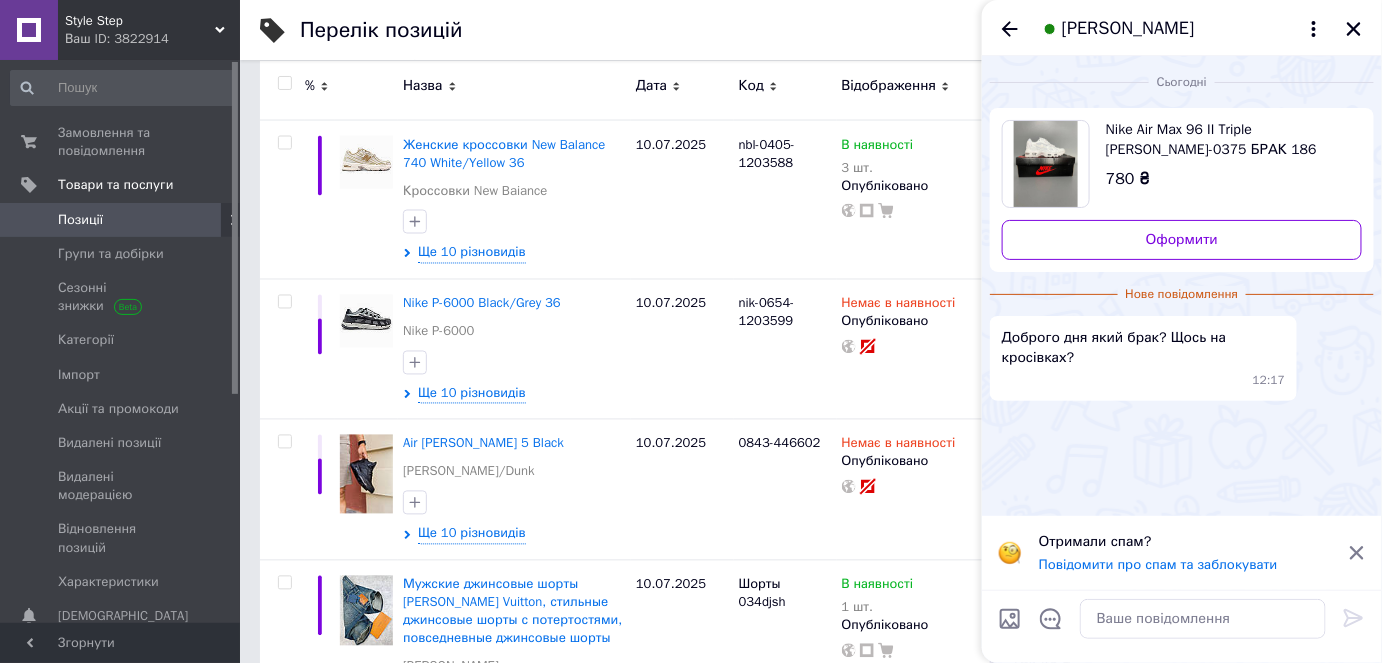 click at bounding box center (1046, 164) 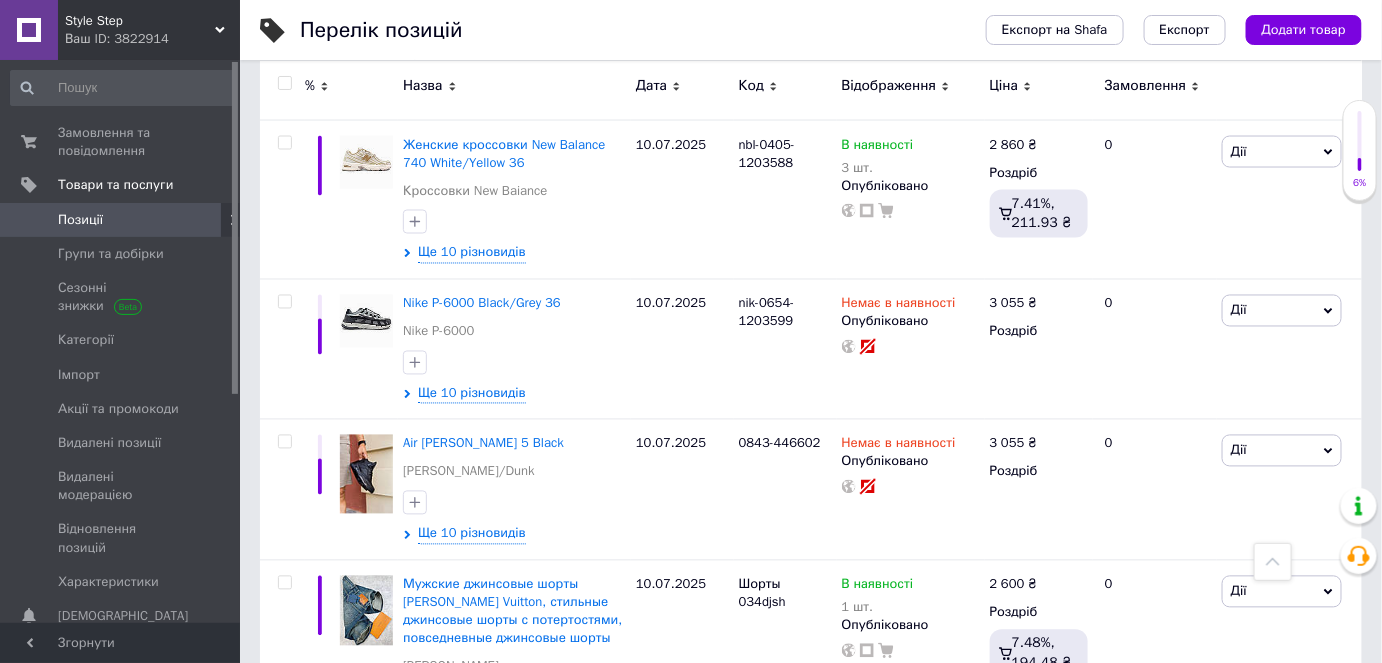 click on "Позиції" at bounding box center (80, 220) 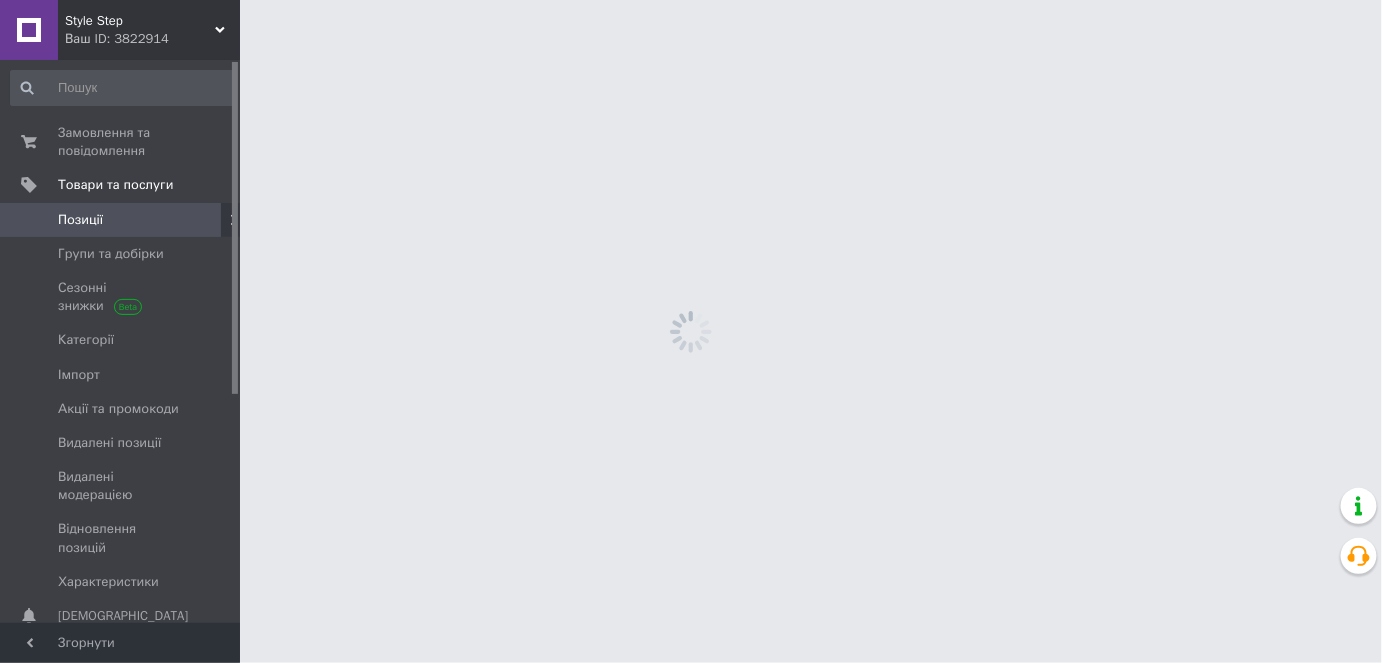 scroll, scrollTop: 0, scrollLeft: 0, axis: both 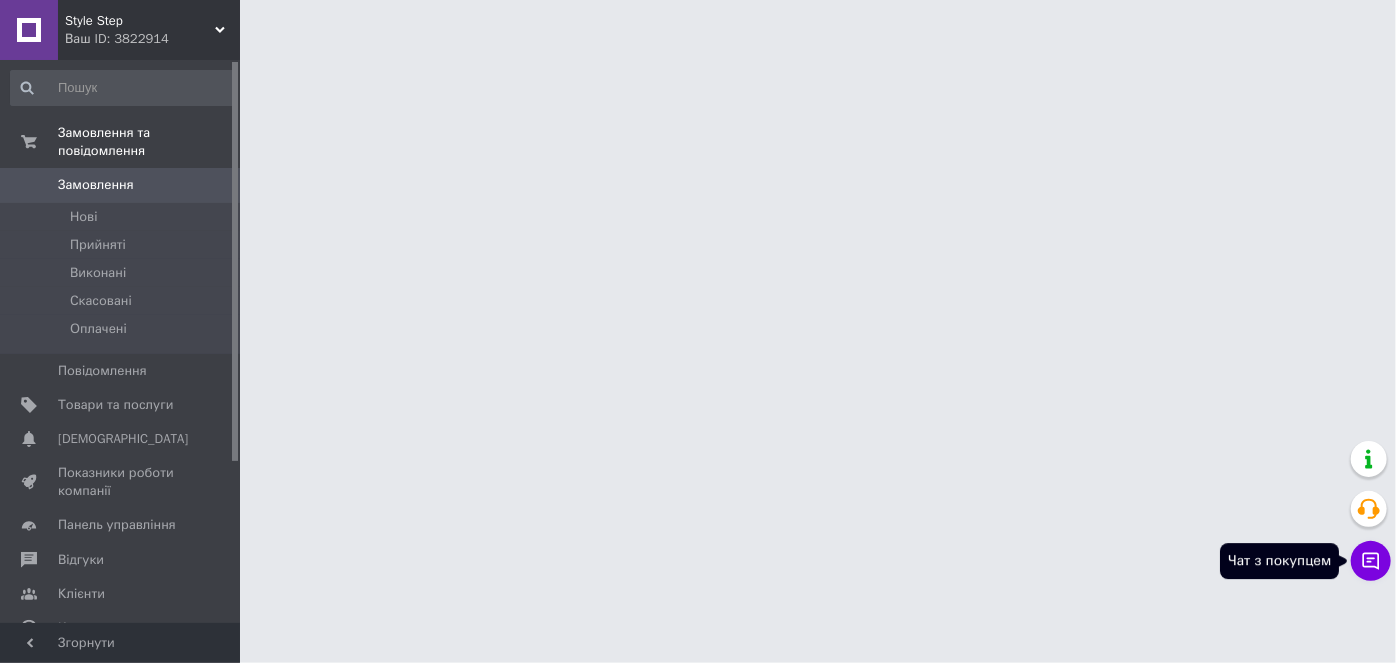 click 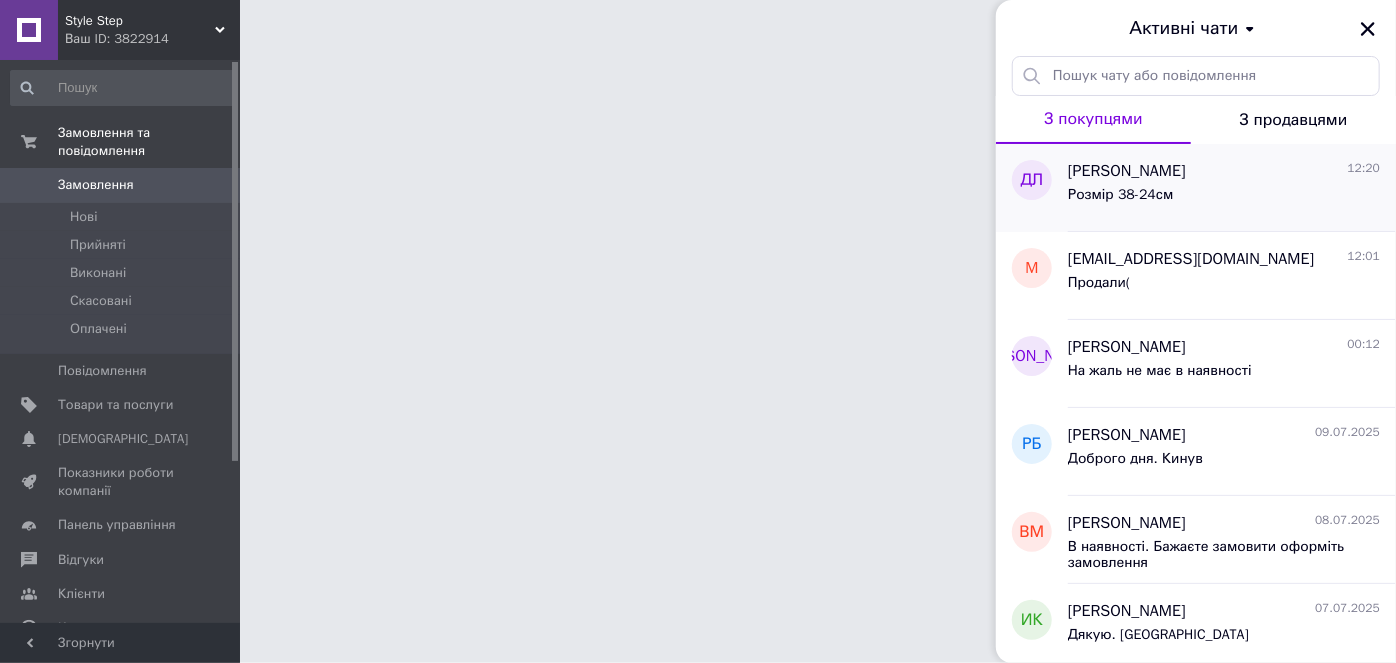 click on "[PERSON_NAME]" at bounding box center [1127, 171] 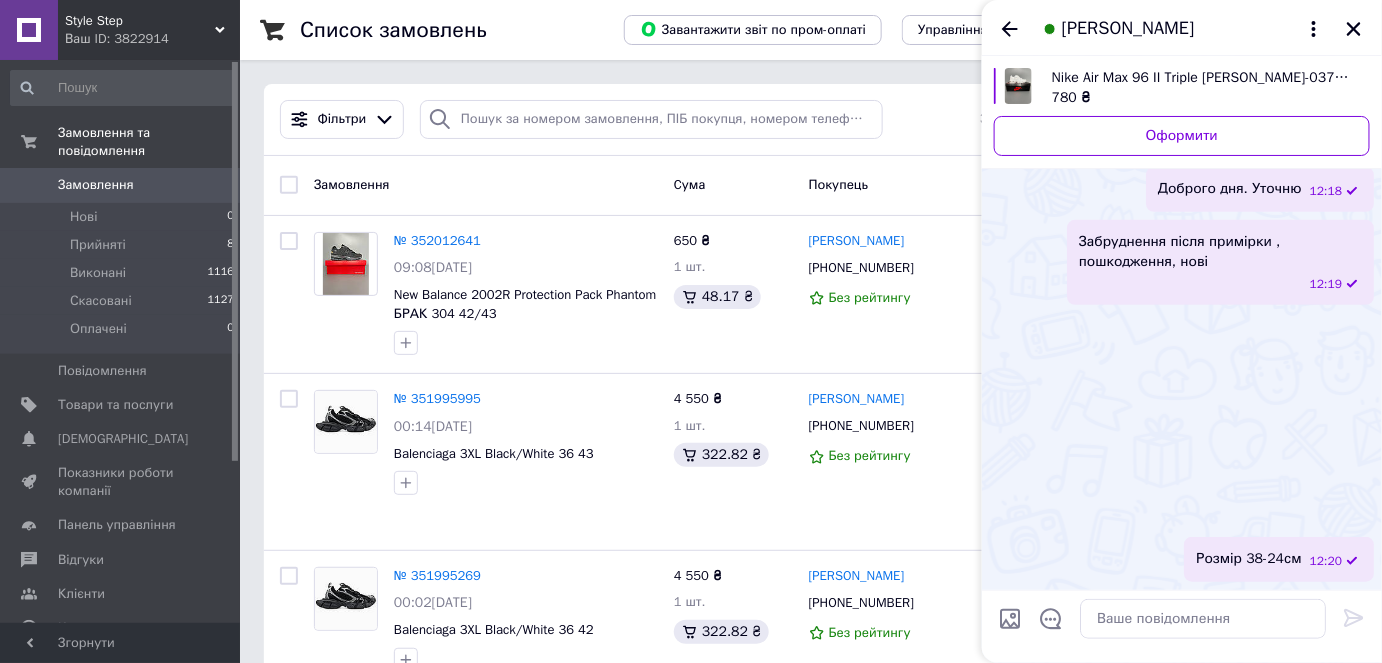 scroll, scrollTop: 2197, scrollLeft: 0, axis: vertical 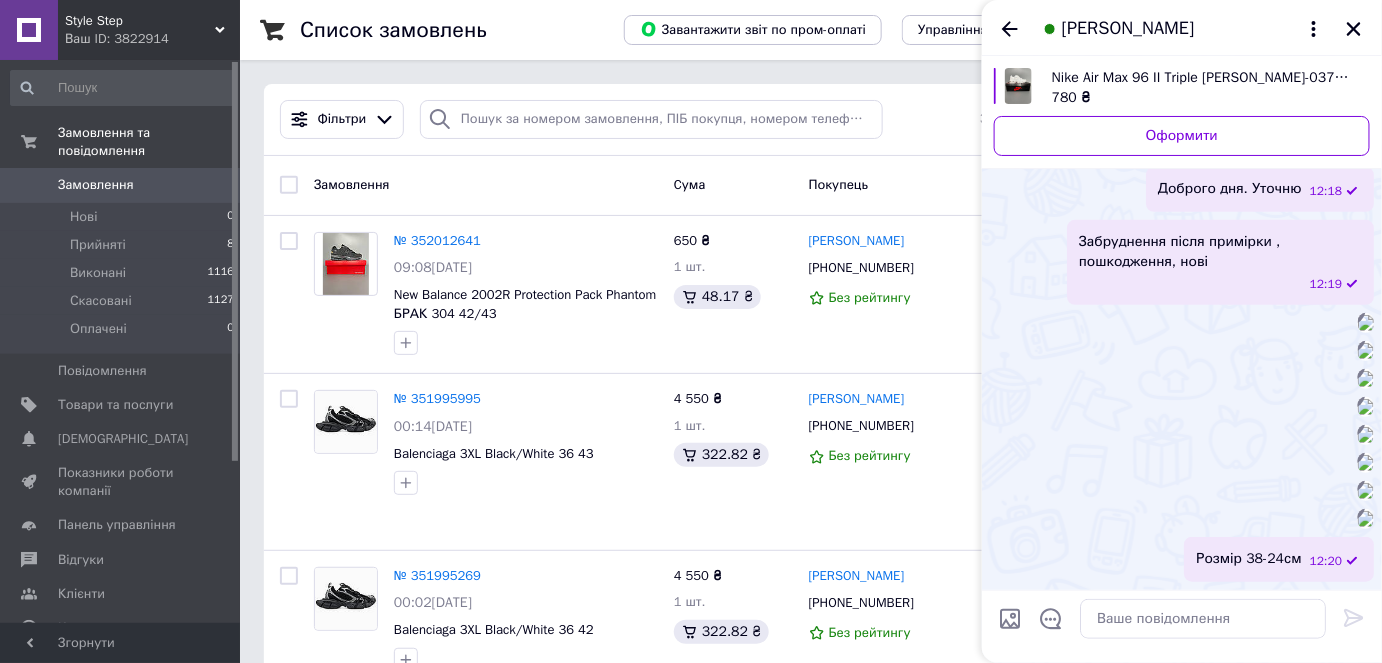 click at bounding box center [1018, 86] 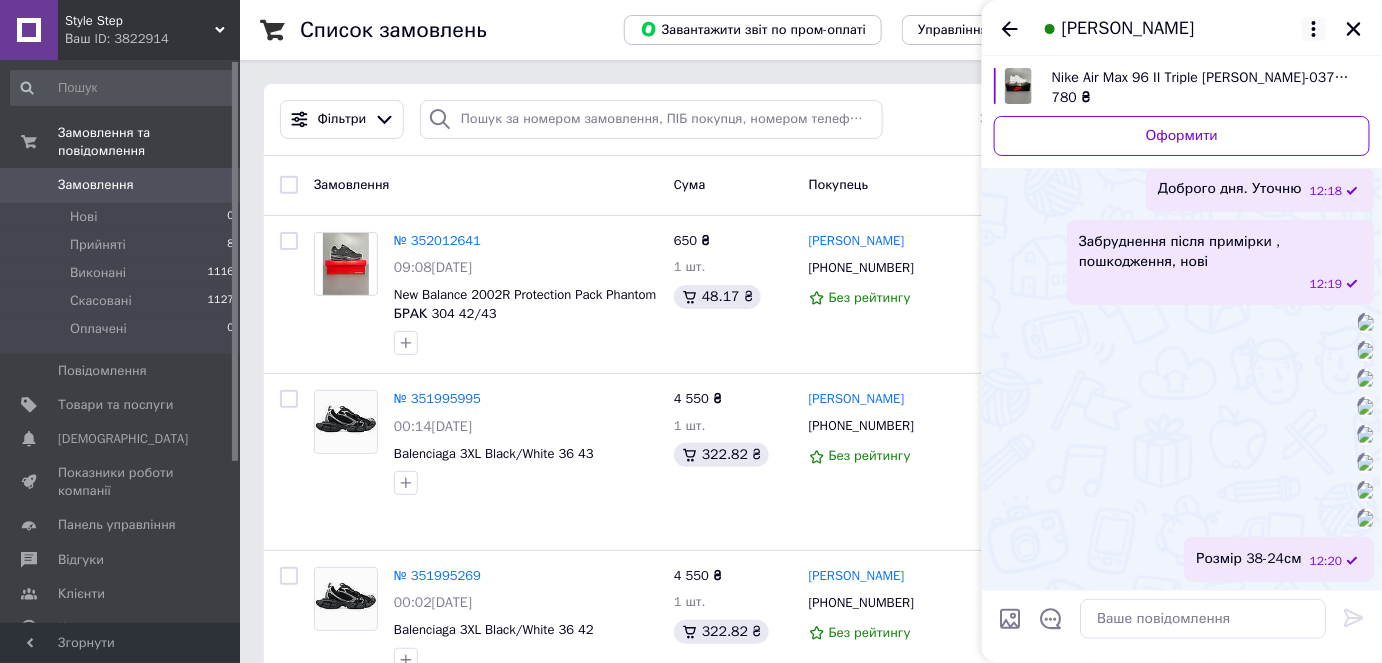 click 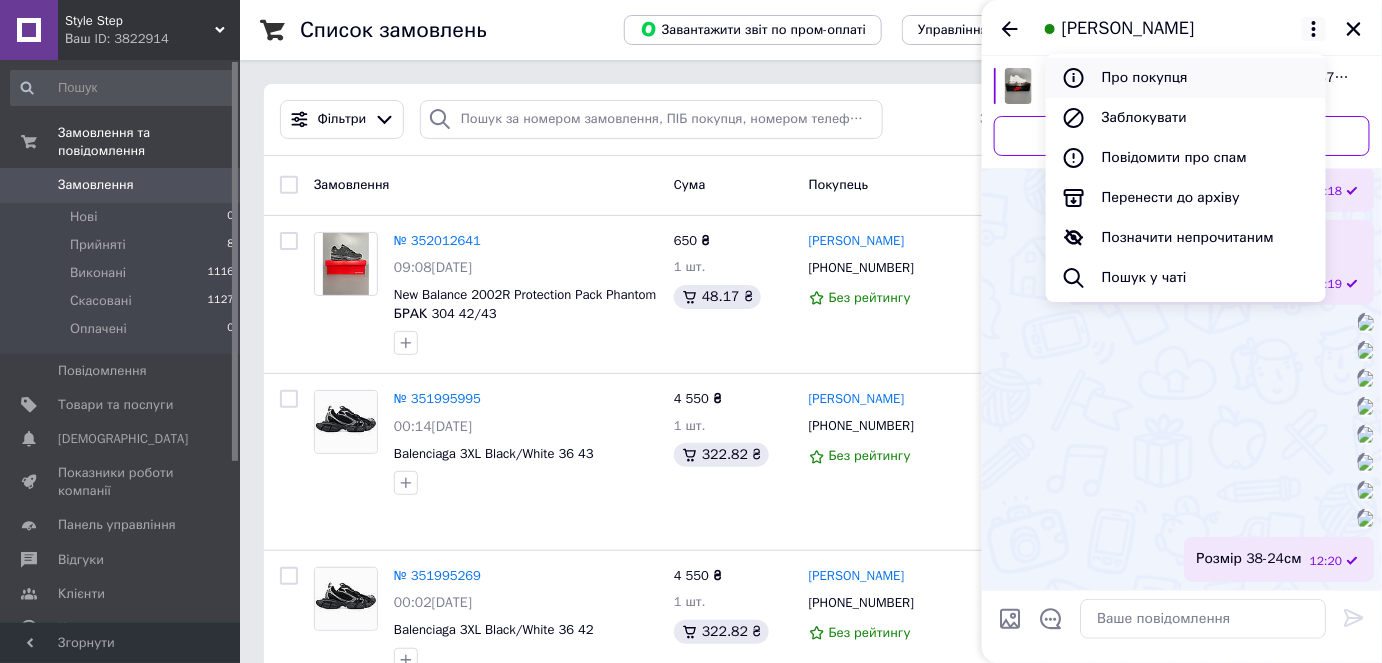click on "Про покупця" at bounding box center [1186, 78] 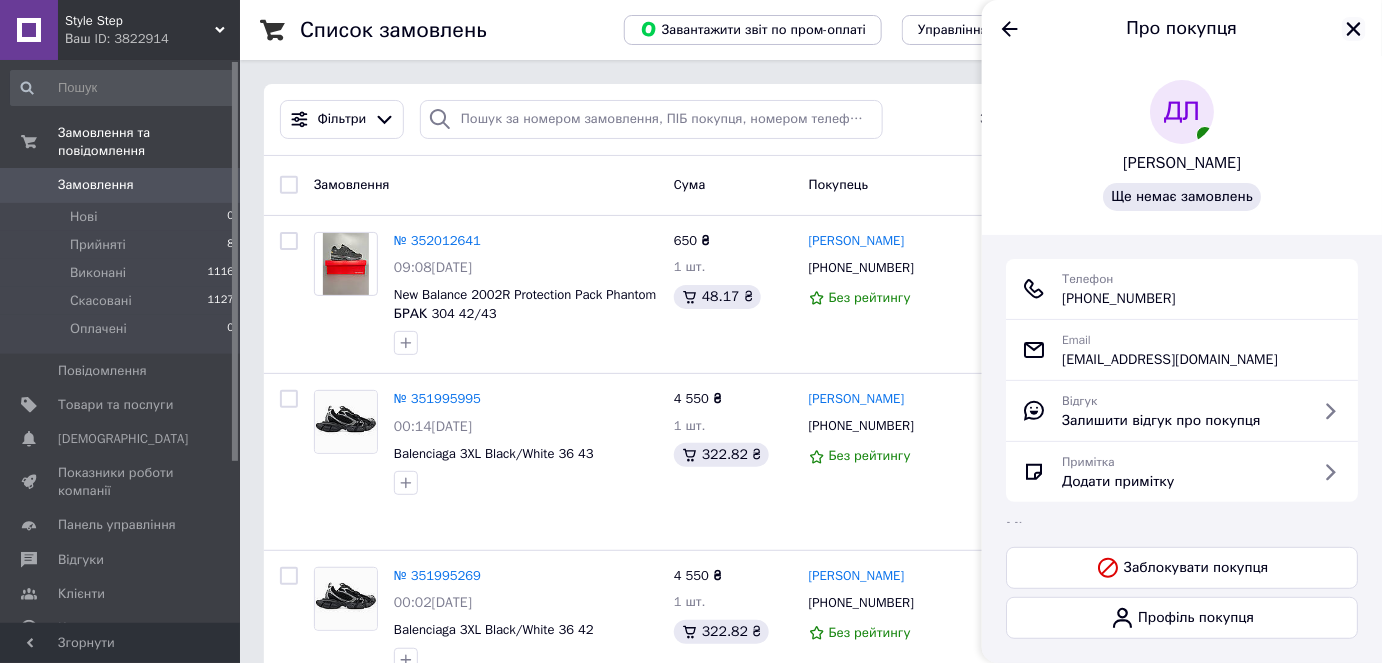 click 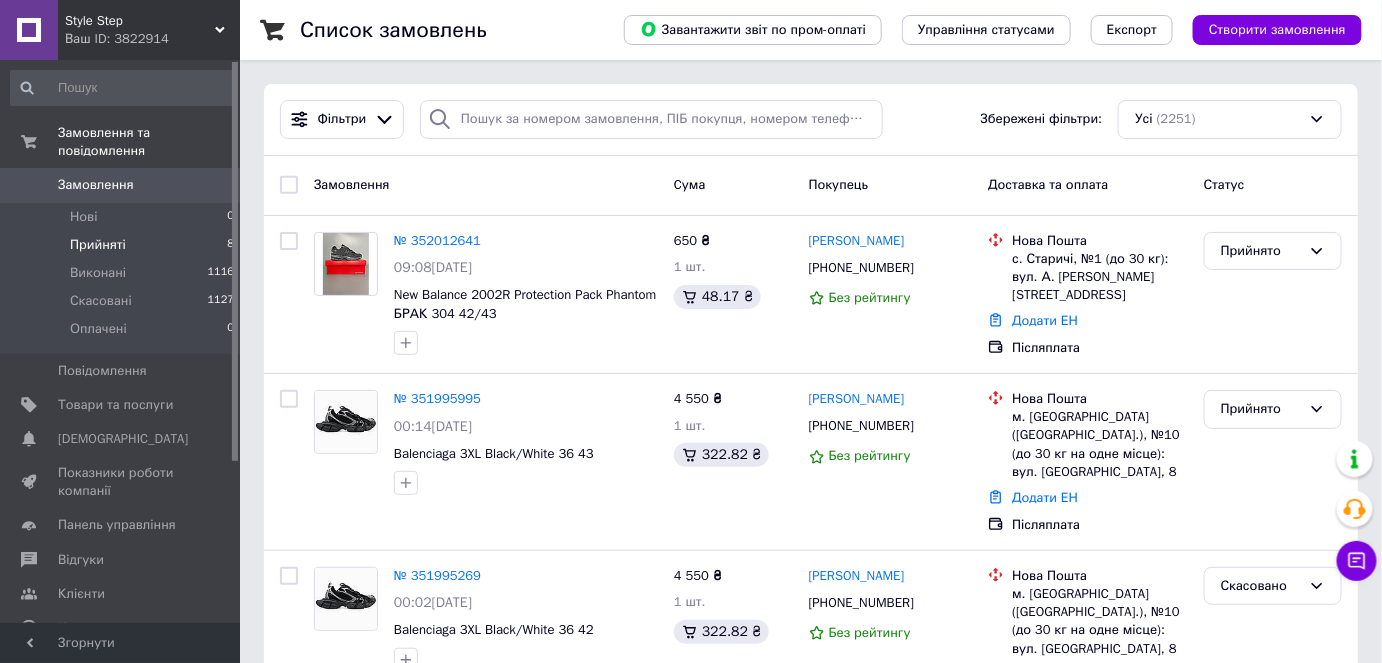click on "Прийняті" at bounding box center (98, 245) 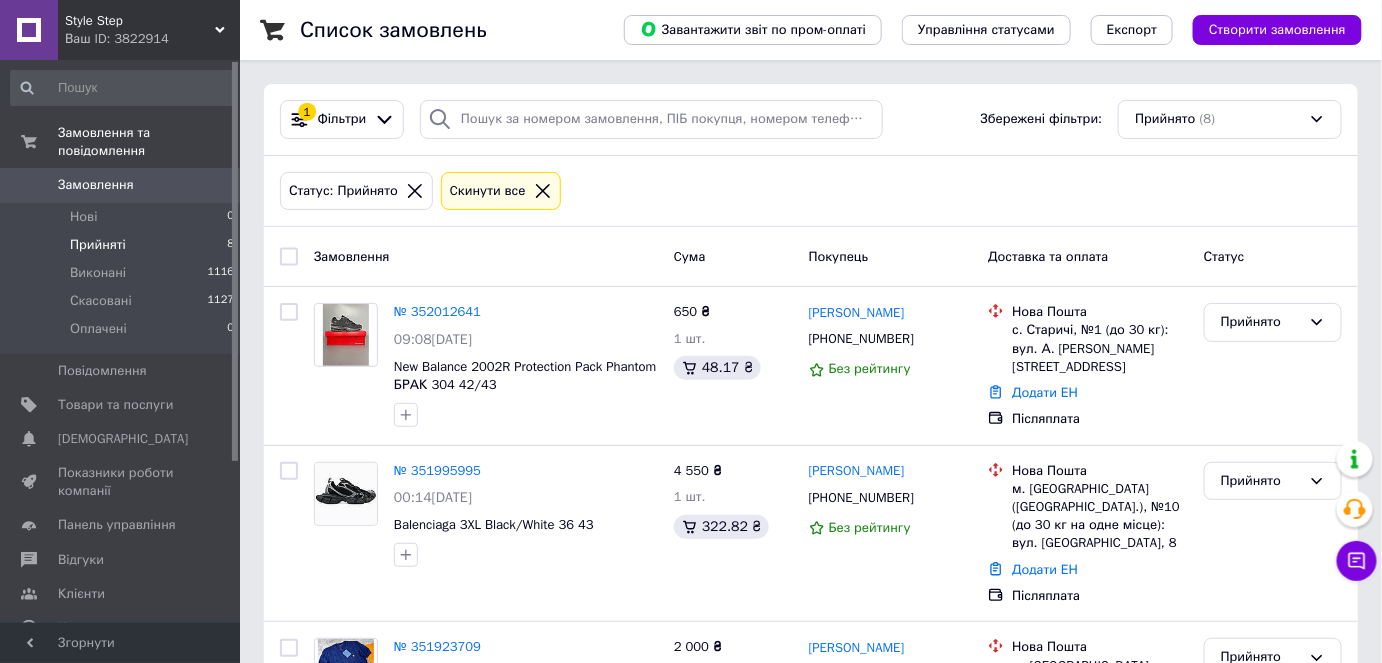 click on "Статус: Прийнято Cкинути все" at bounding box center (811, 191) 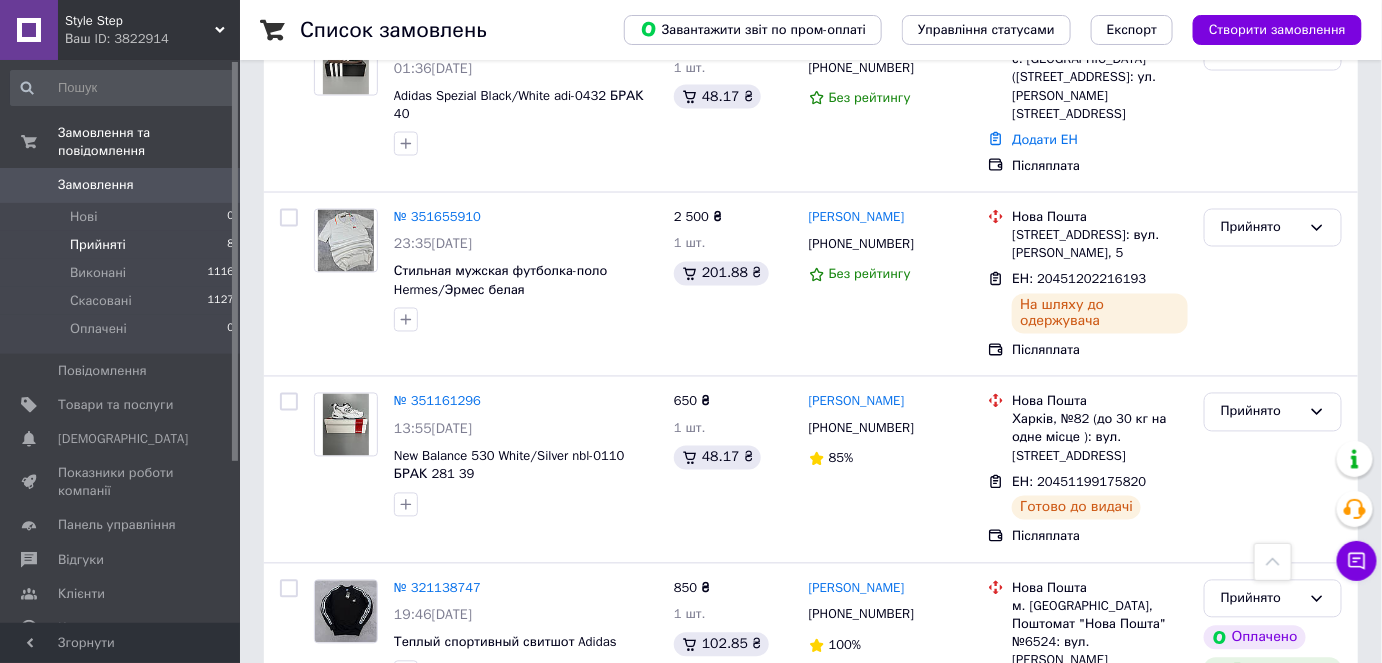 scroll, scrollTop: 1054, scrollLeft: 0, axis: vertical 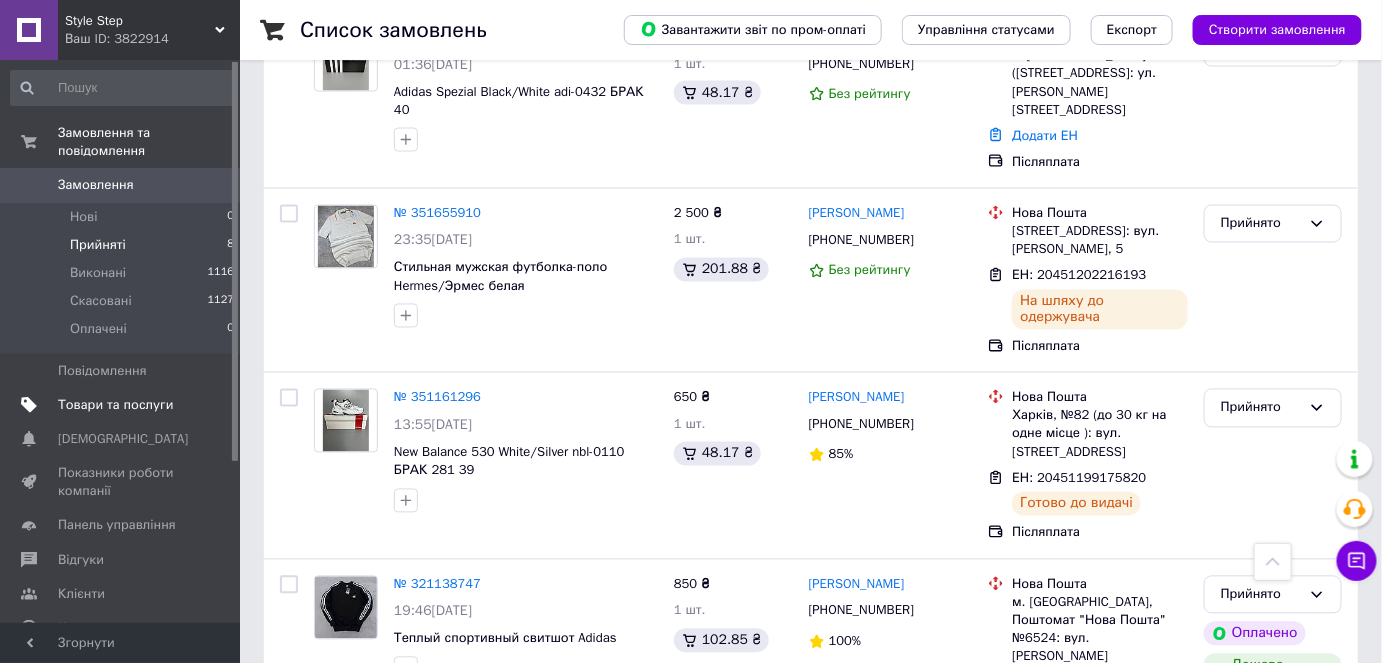 click on "Товари та послуги" at bounding box center [115, 405] 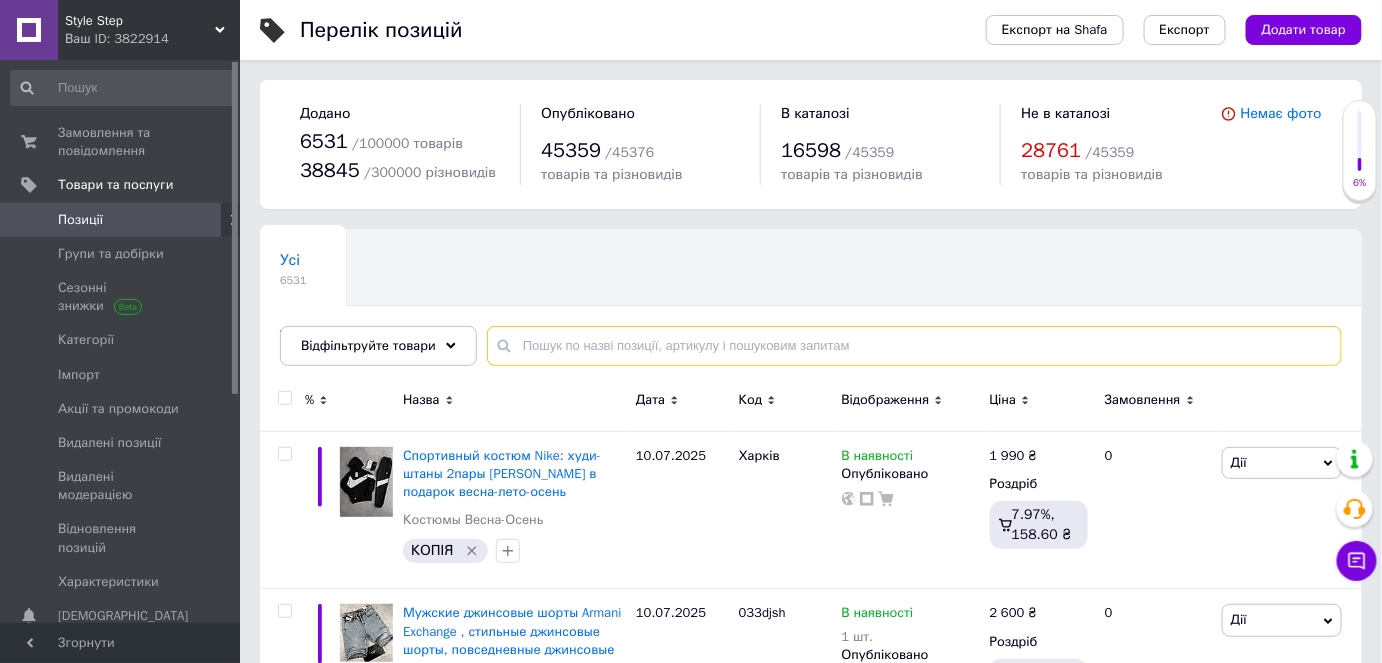 click at bounding box center [914, 346] 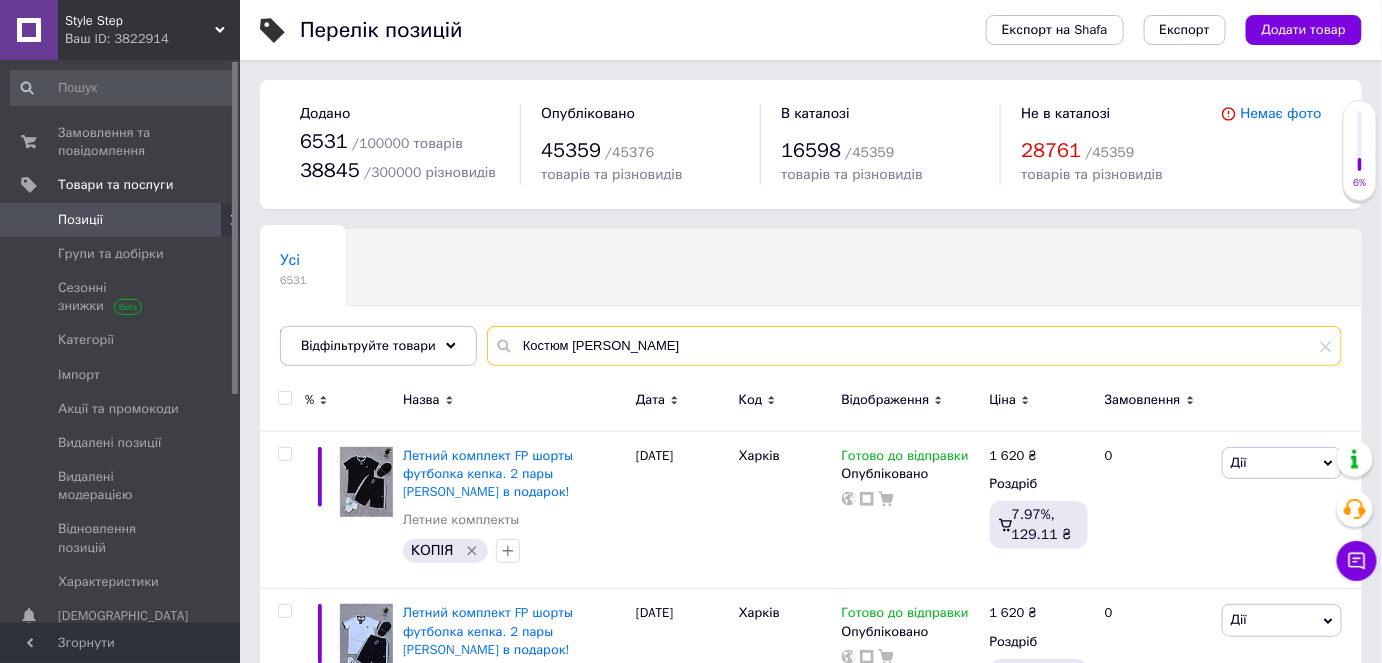 type on "Костюм [PERSON_NAME]" 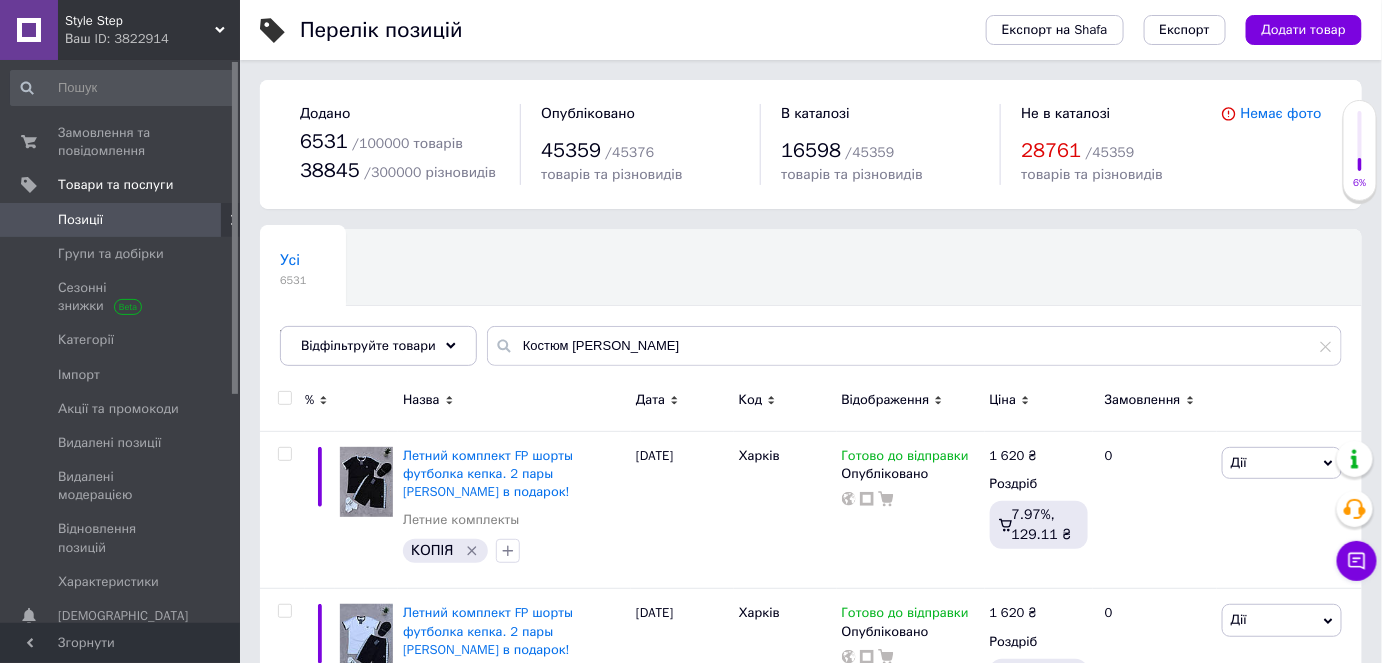 click on "Усі 6531 Товари з проблемними р... 24 Ok Відфільтровано...  Зберегти" at bounding box center [514, 306] 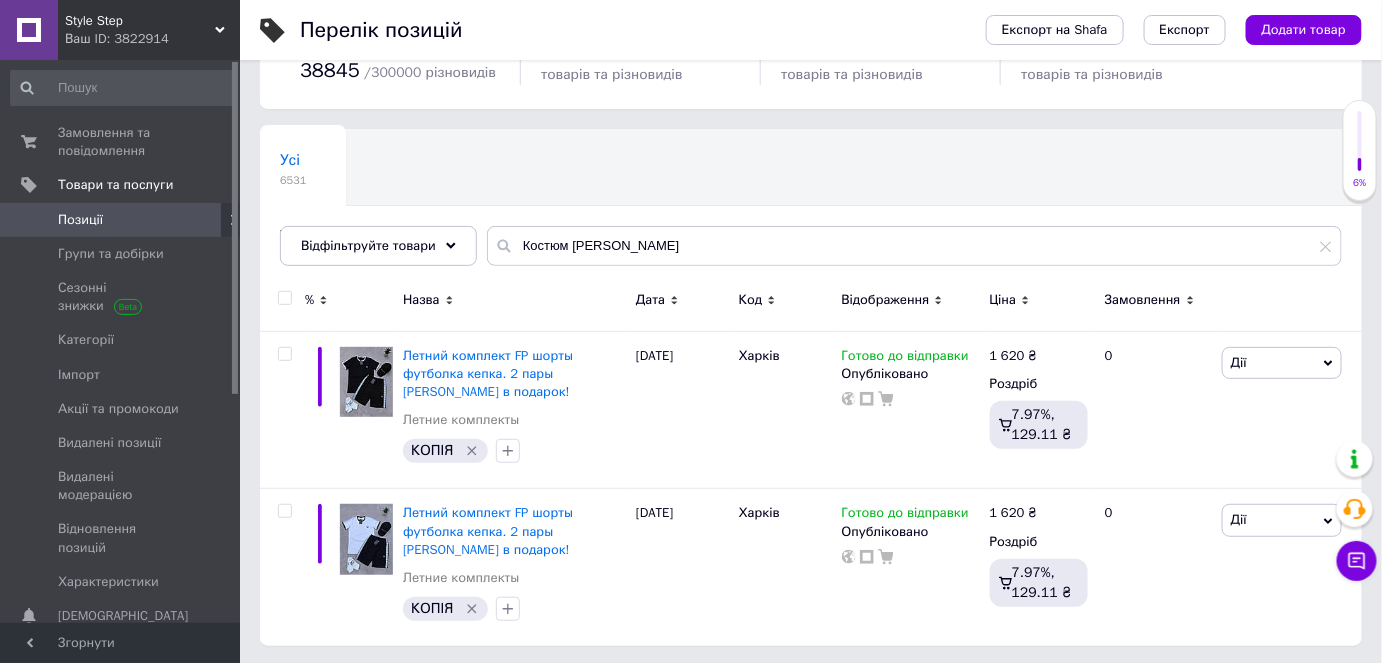 scroll, scrollTop: 101, scrollLeft: 0, axis: vertical 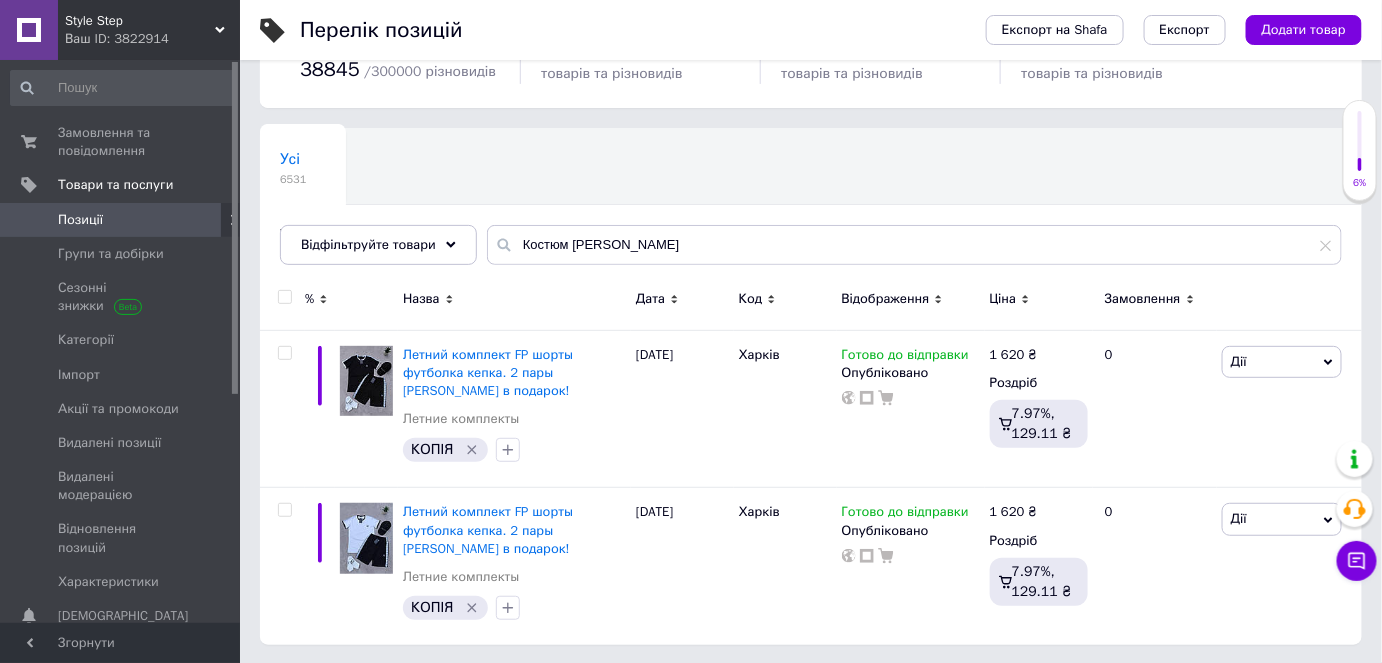 click on "Позиції" at bounding box center (80, 220) 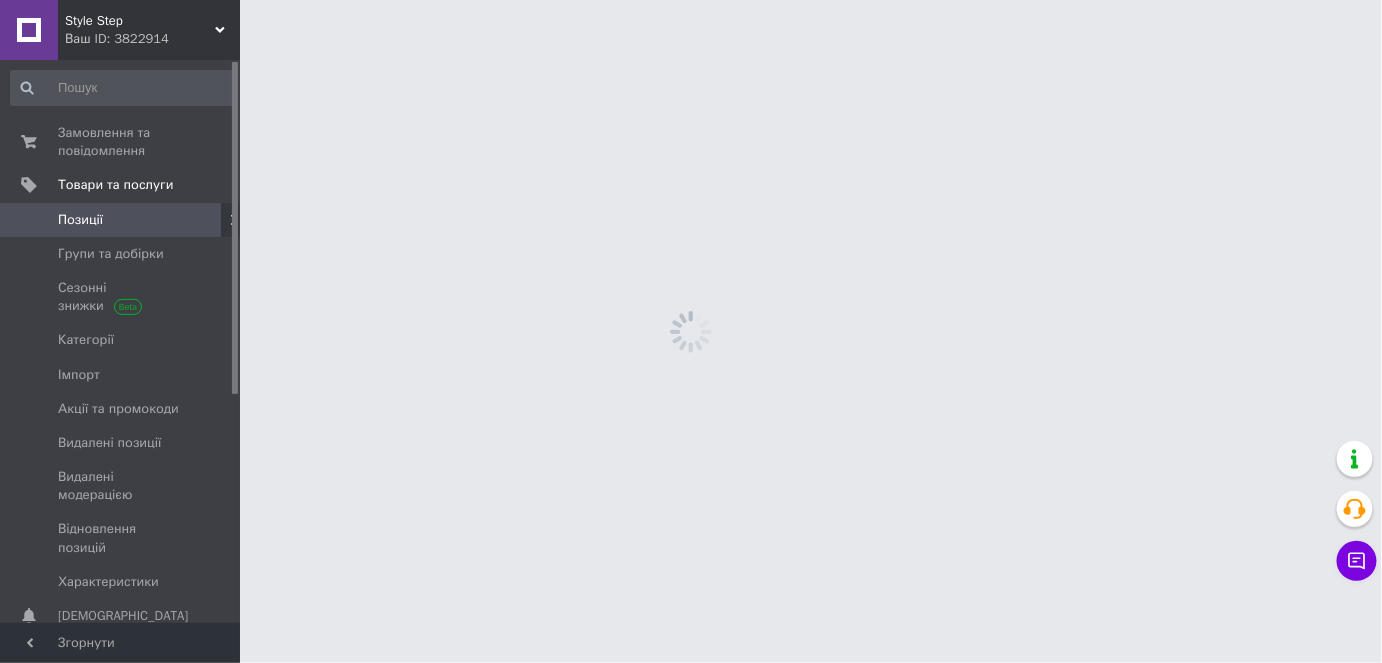 scroll, scrollTop: 0, scrollLeft: 0, axis: both 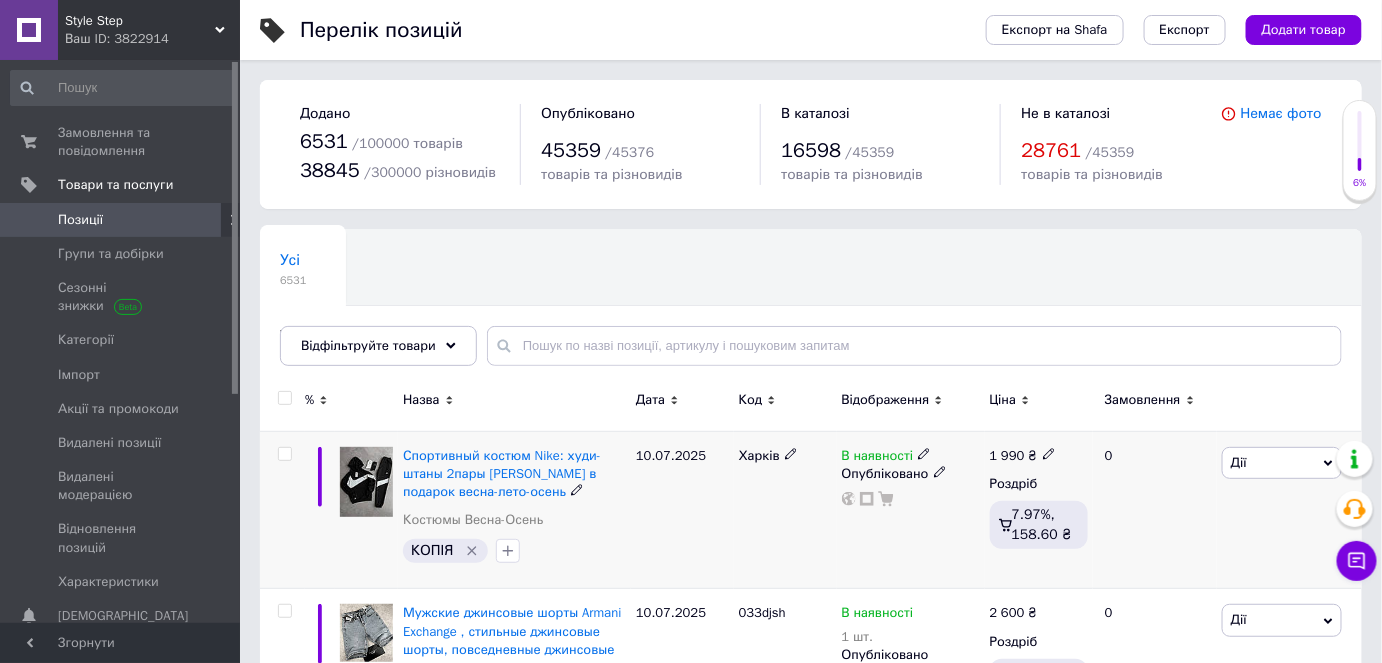 click on "Дії" at bounding box center [1282, 463] 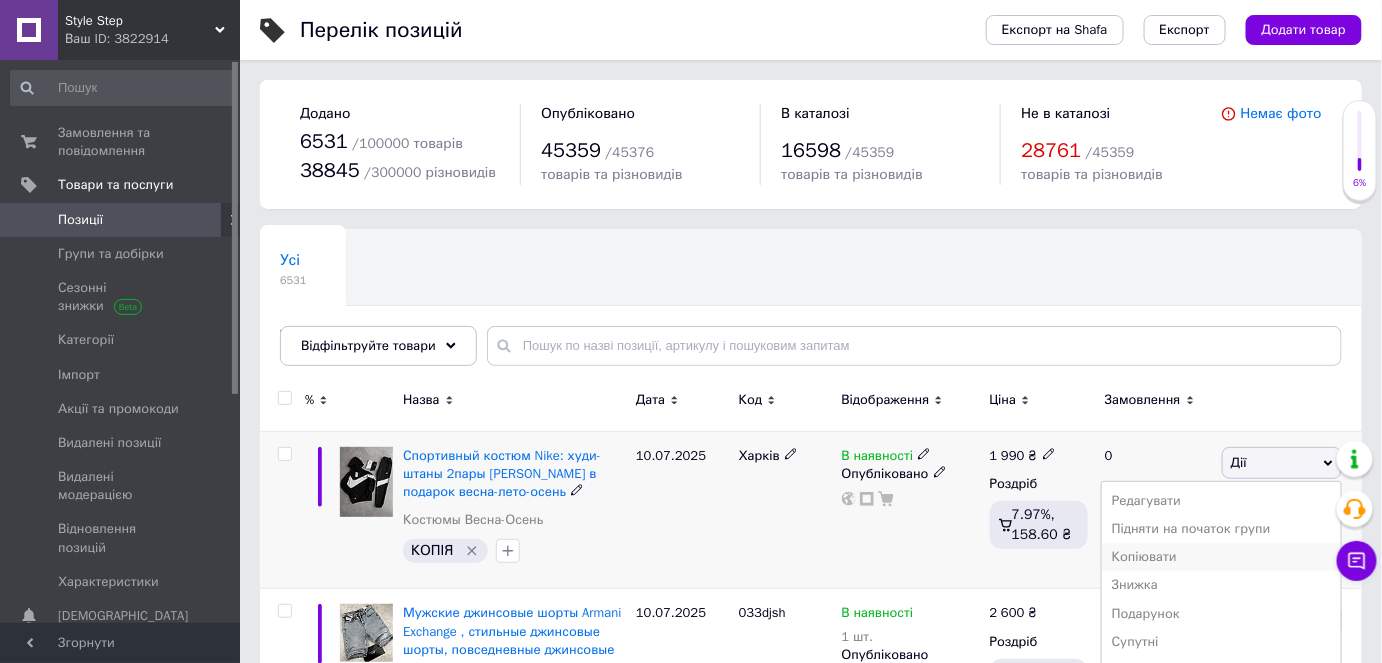 click on "Копіювати" at bounding box center [1221, 557] 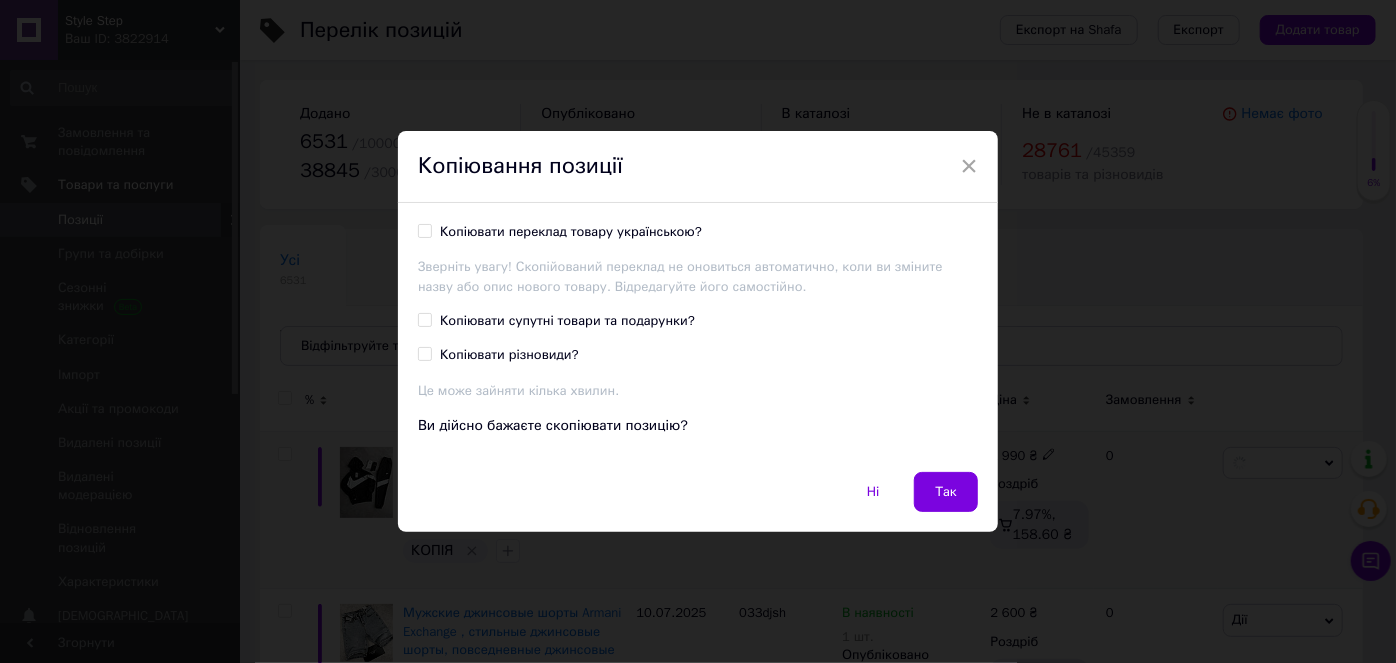 click on "Копіювати переклад товару українською?" at bounding box center [424, 230] 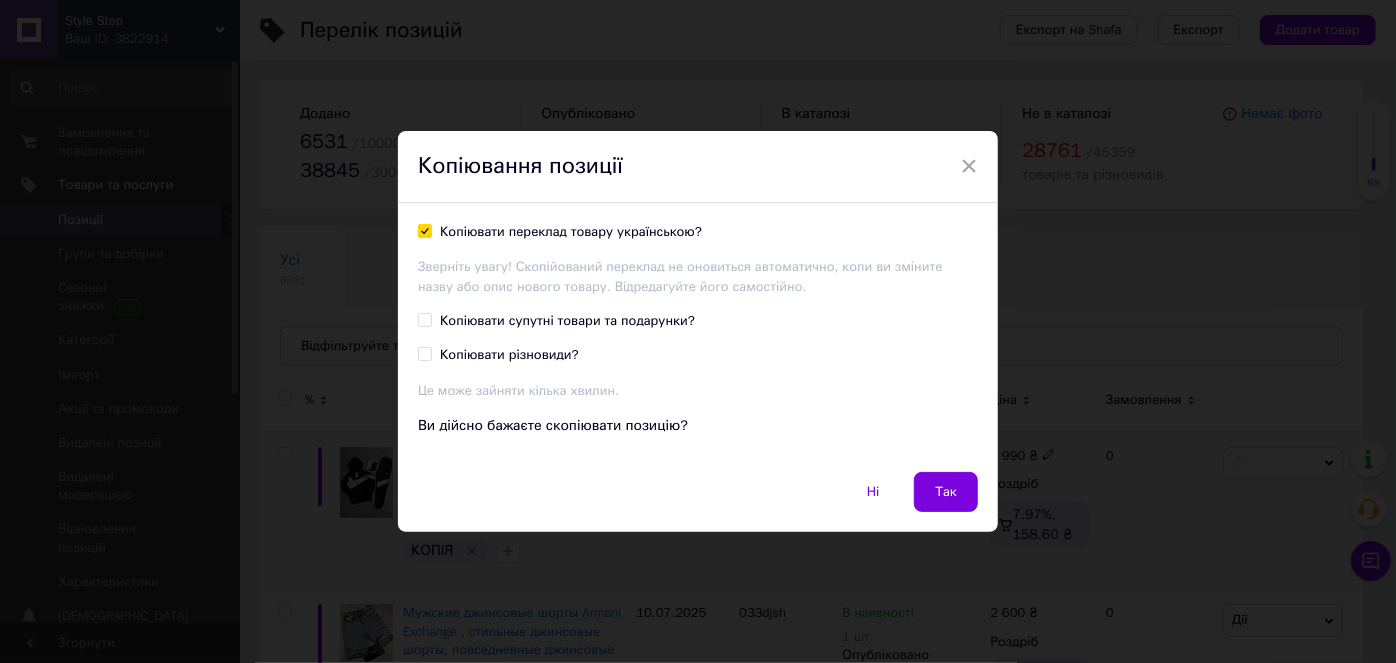 checkbox on "true" 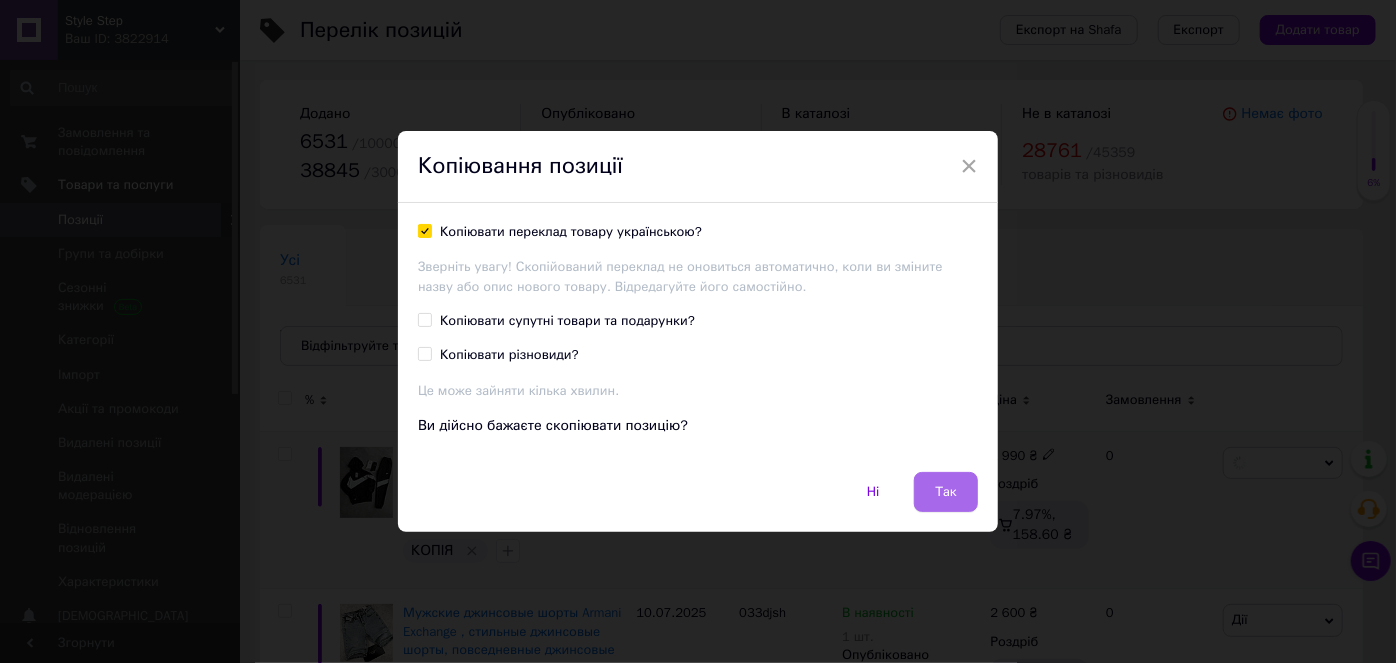 click on "Так" at bounding box center [946, 492] 